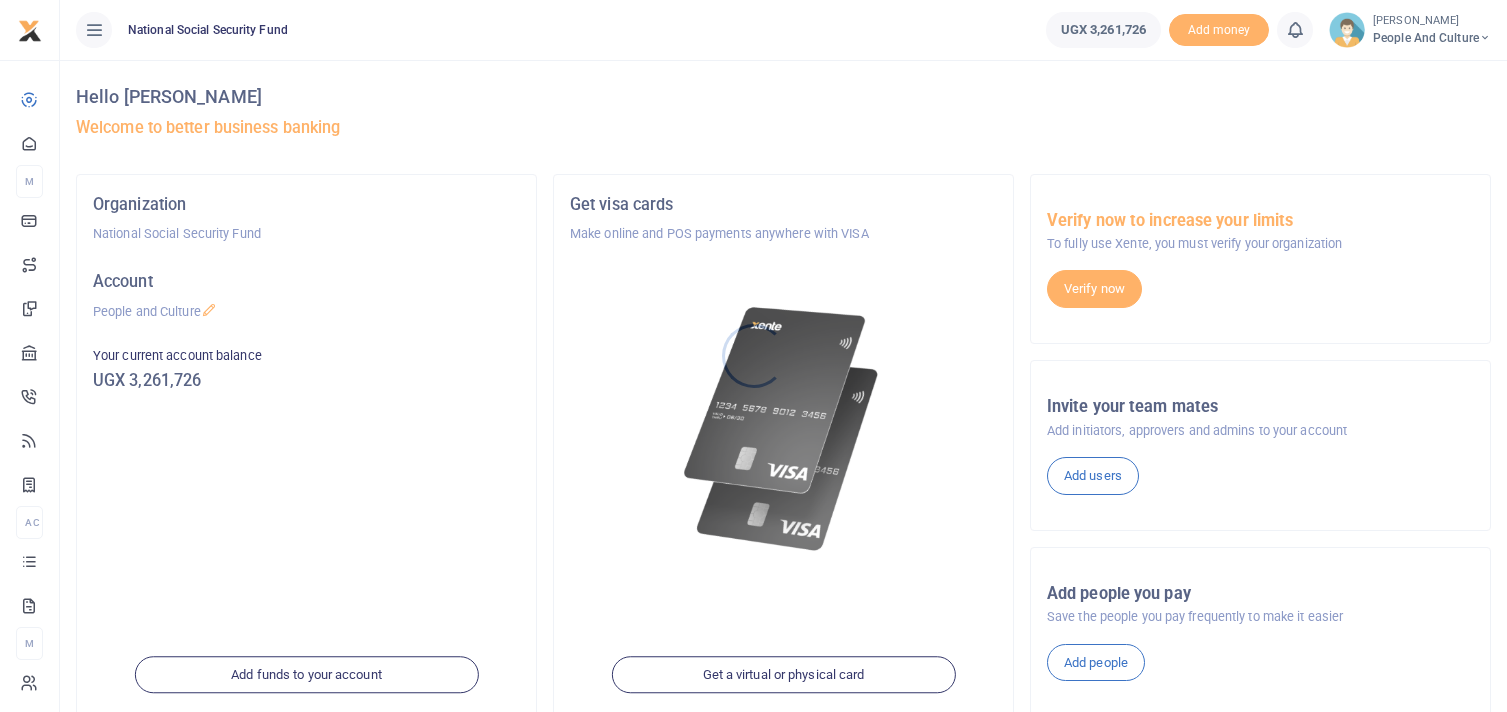 scroll, scrollTop: 0, scrollLeft: 0, axis: both 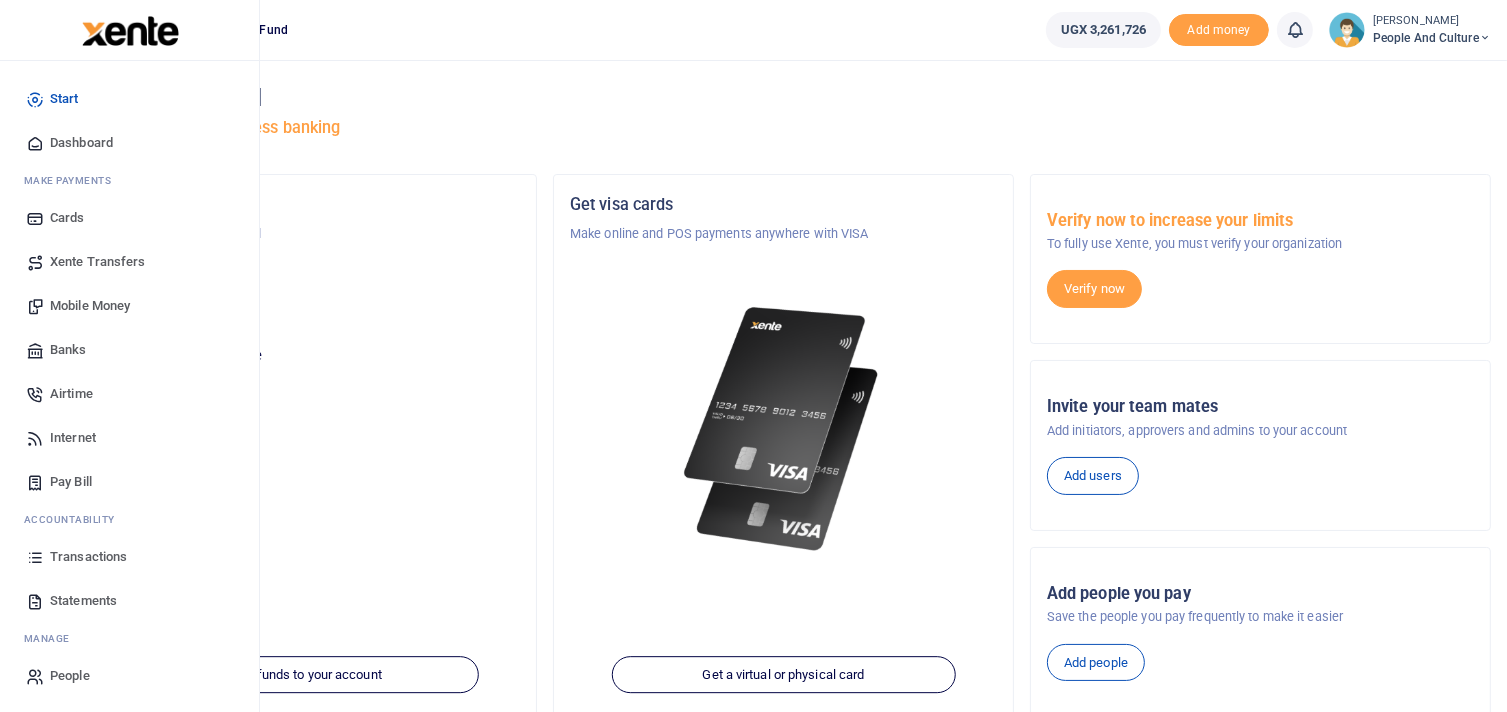 click on "Mobile Money" at bounding box center (90, 306) 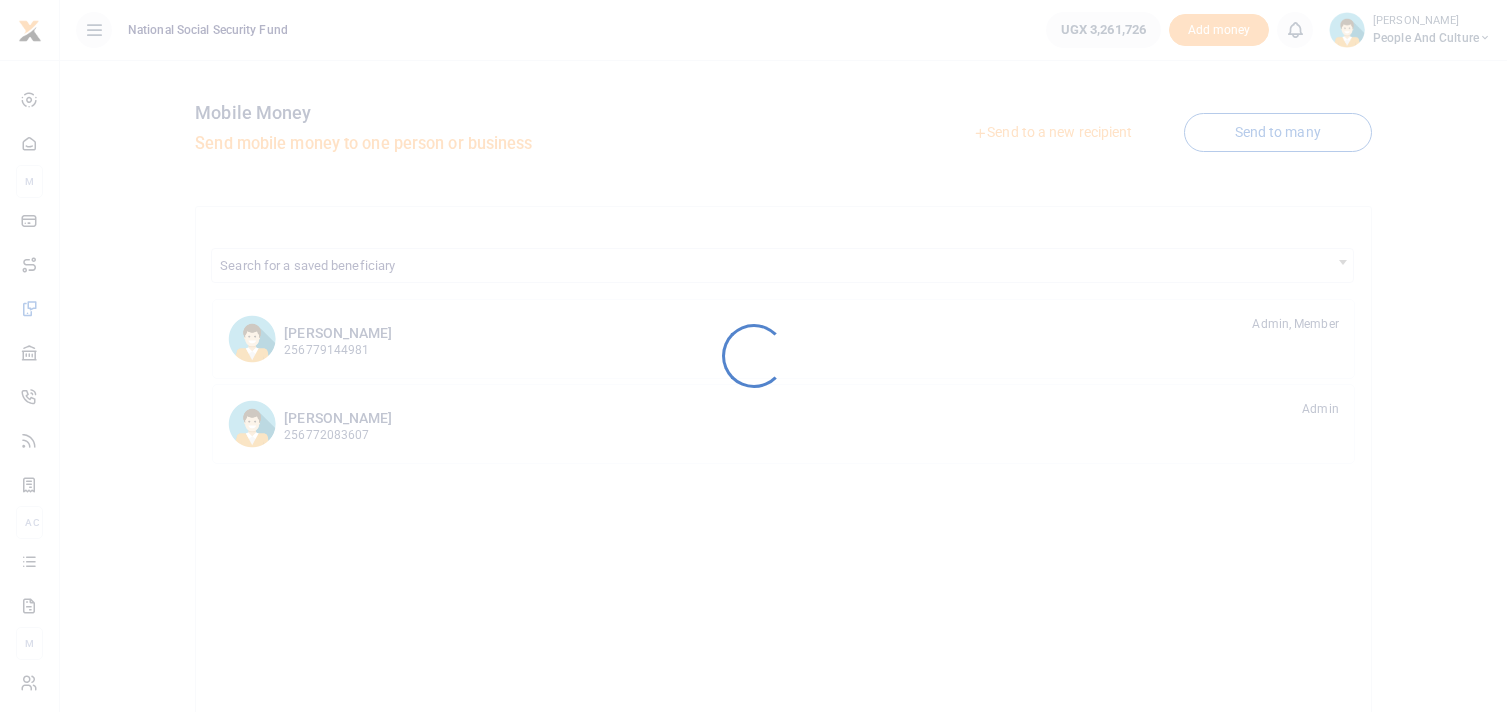 scroll, scrollTop: 0, scrollLeft: 0, axis: both 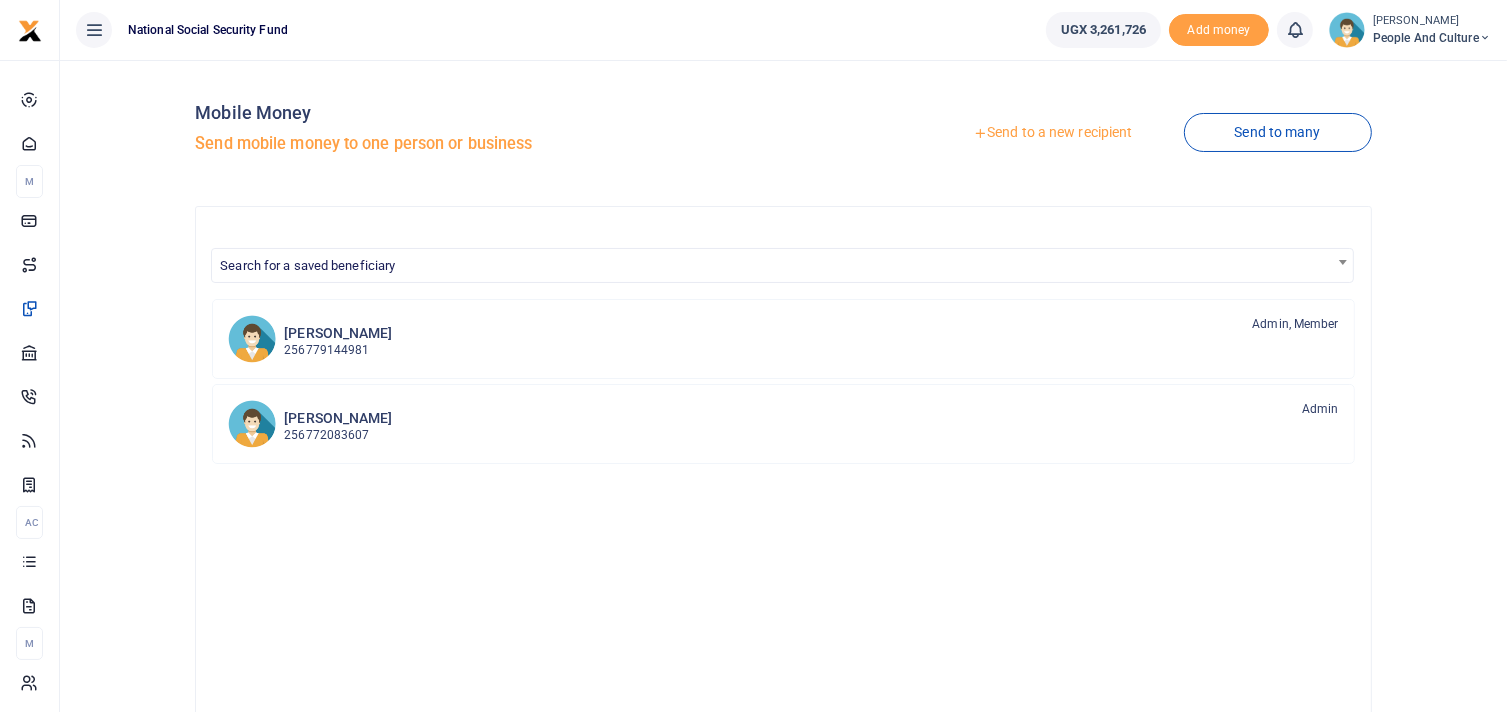 click on "Send to a new recipient" at bounding box center (1052, 133) 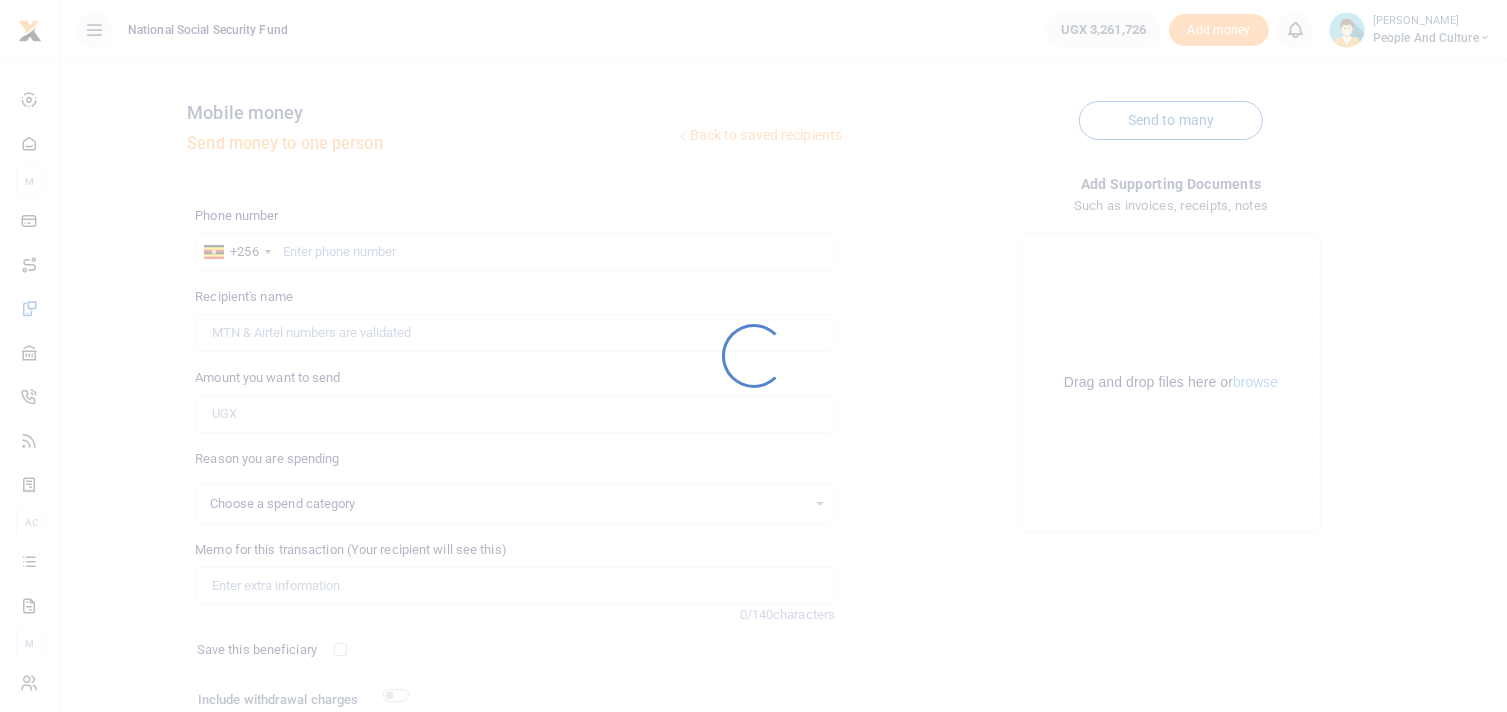 select 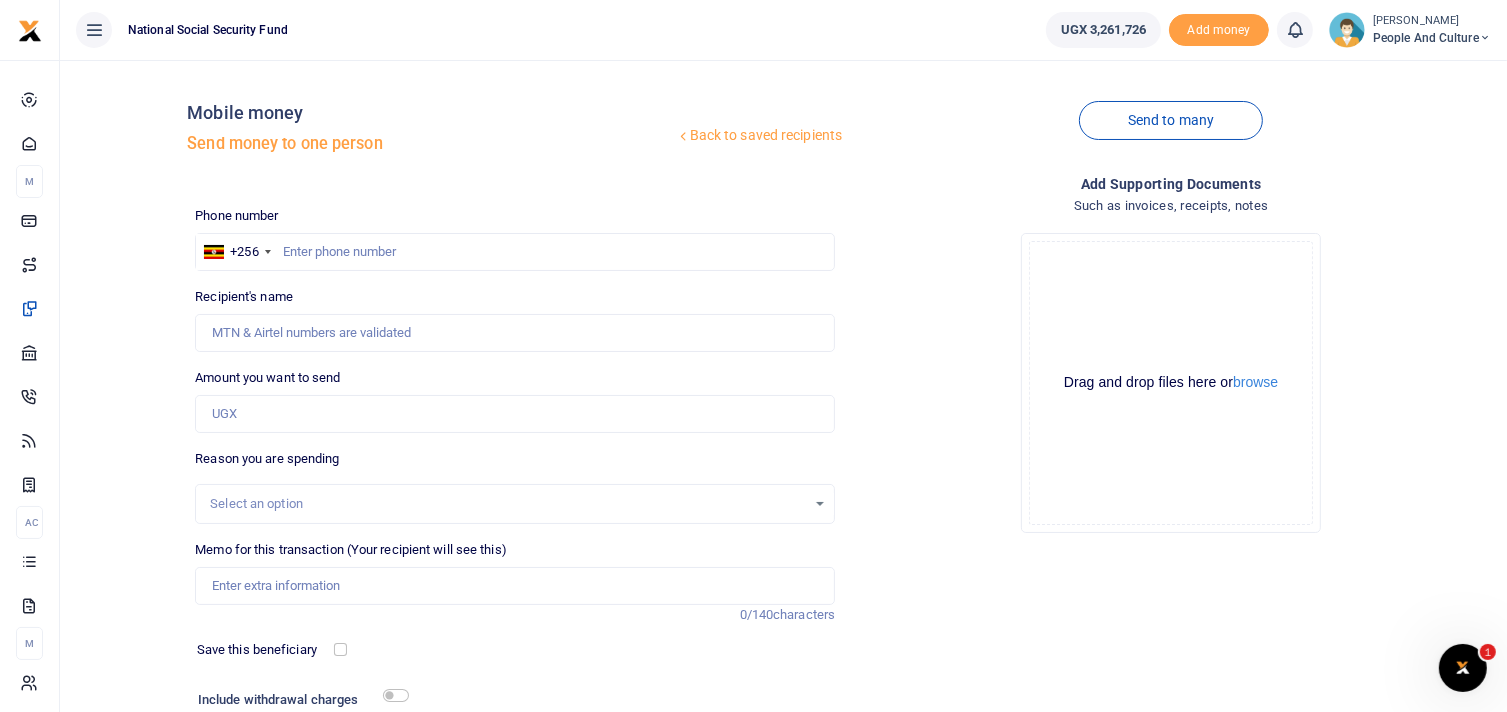 scroll, scrollTop: 0, scrollLeft: 0, axis: both 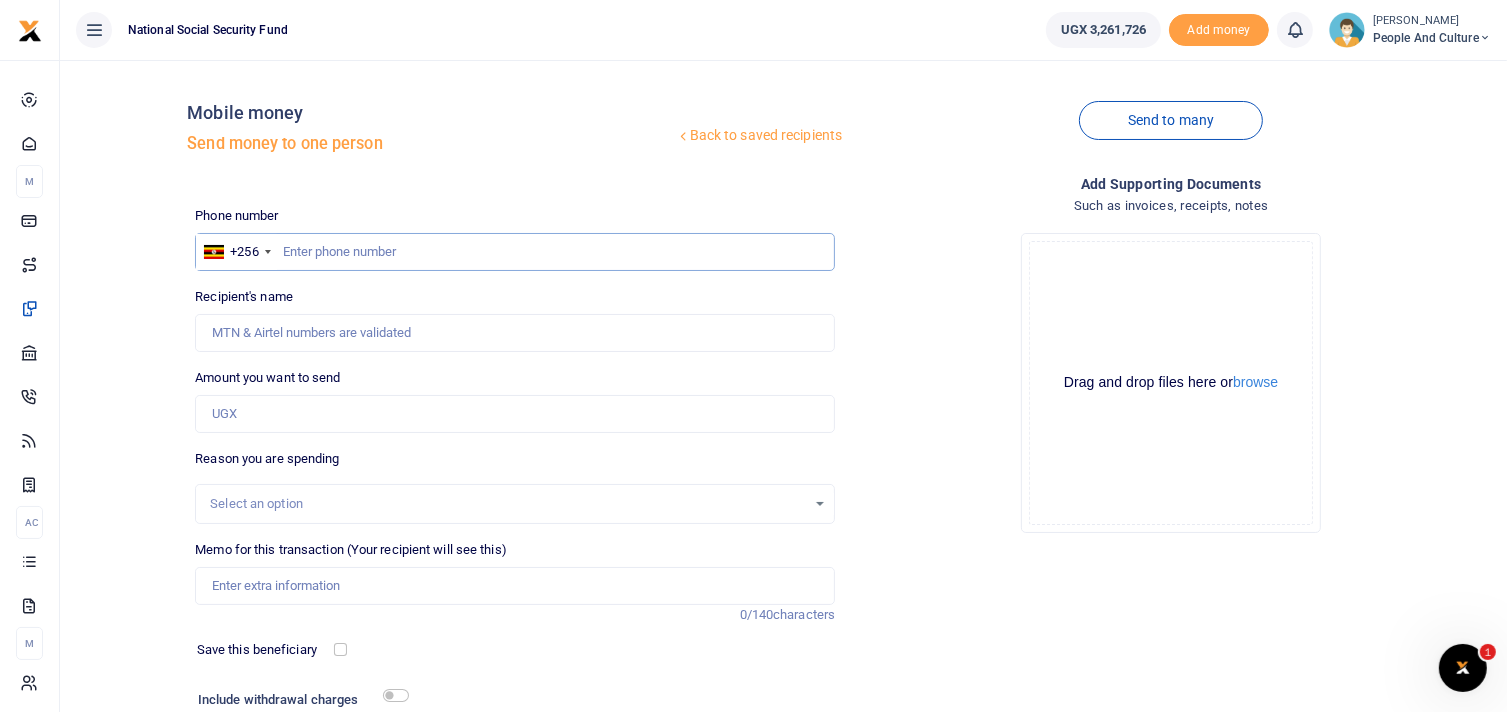 click at bounding box center [515, 252] 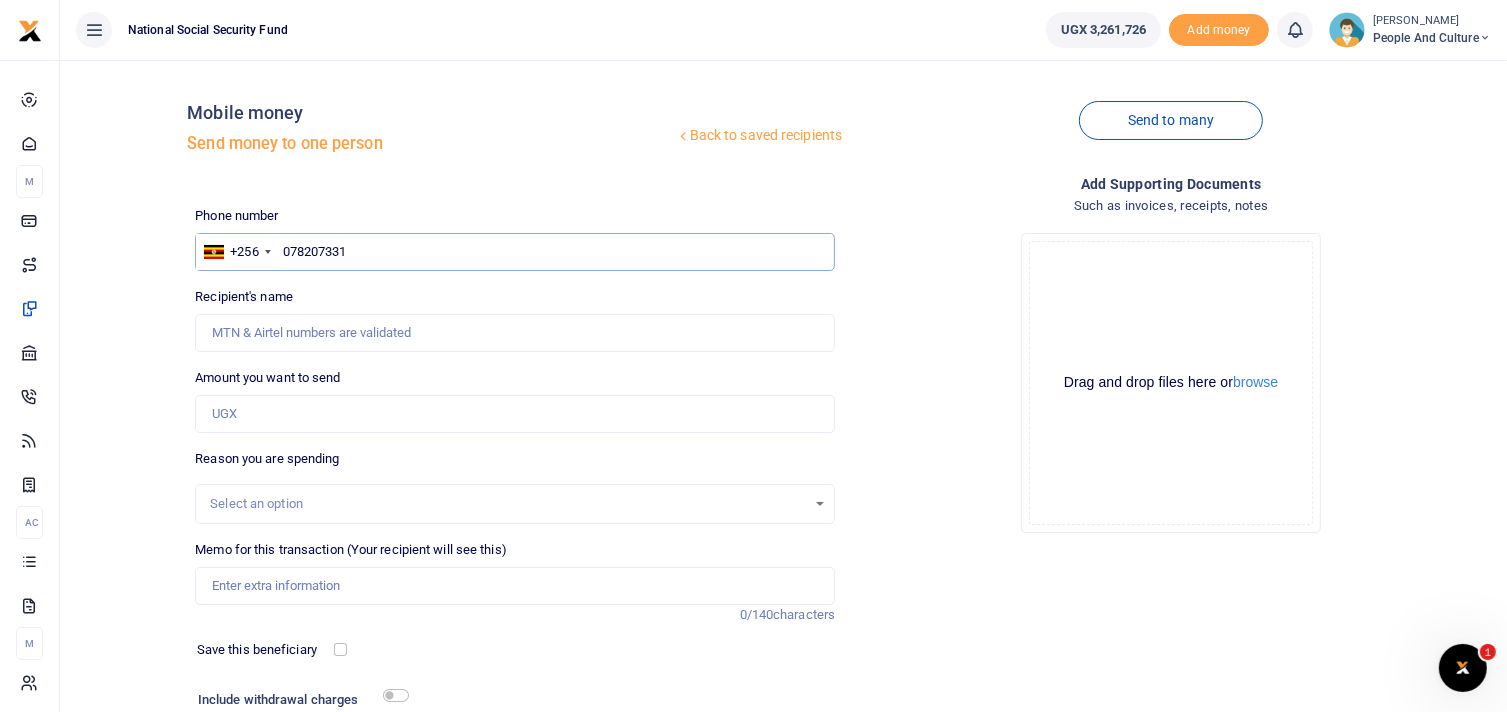 type on "0782073310" 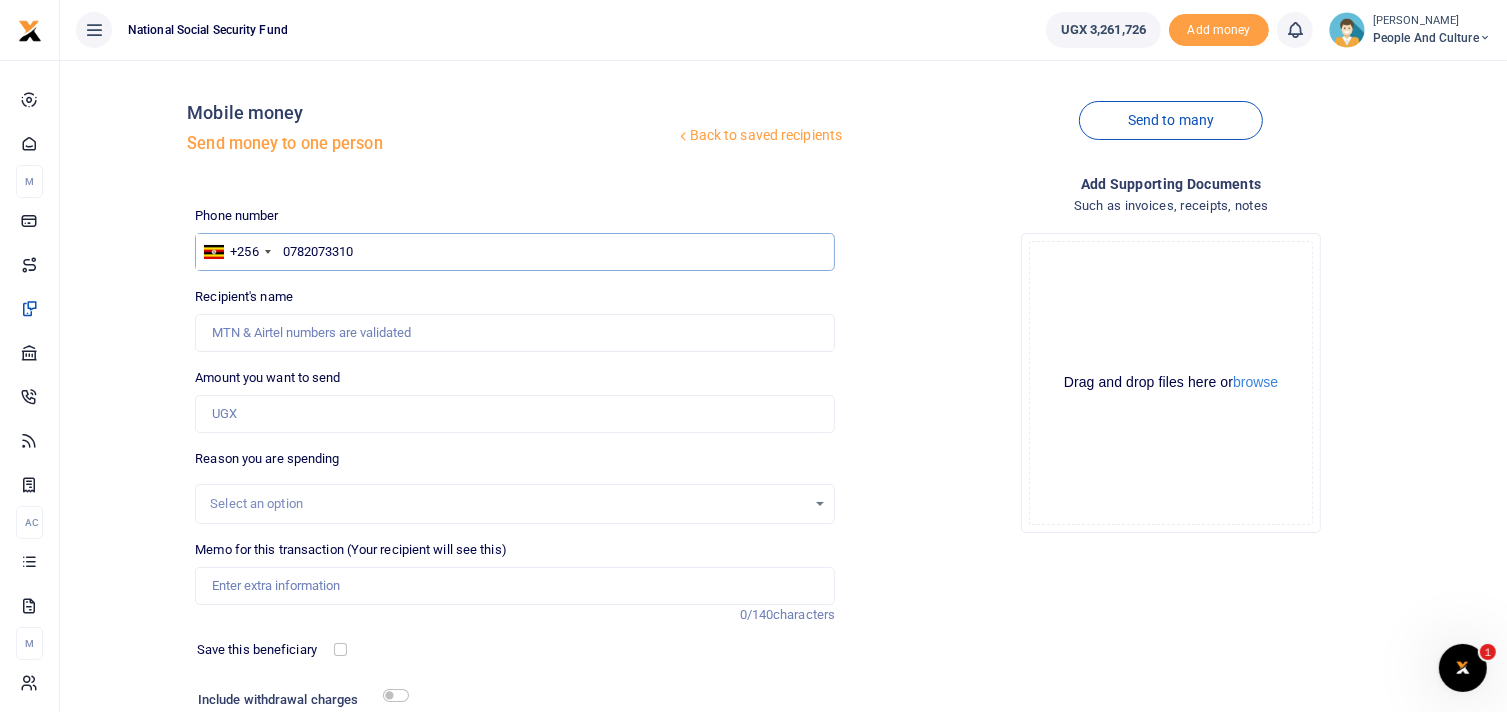 type on "Ethel Jackie Ahura Nagaddya" 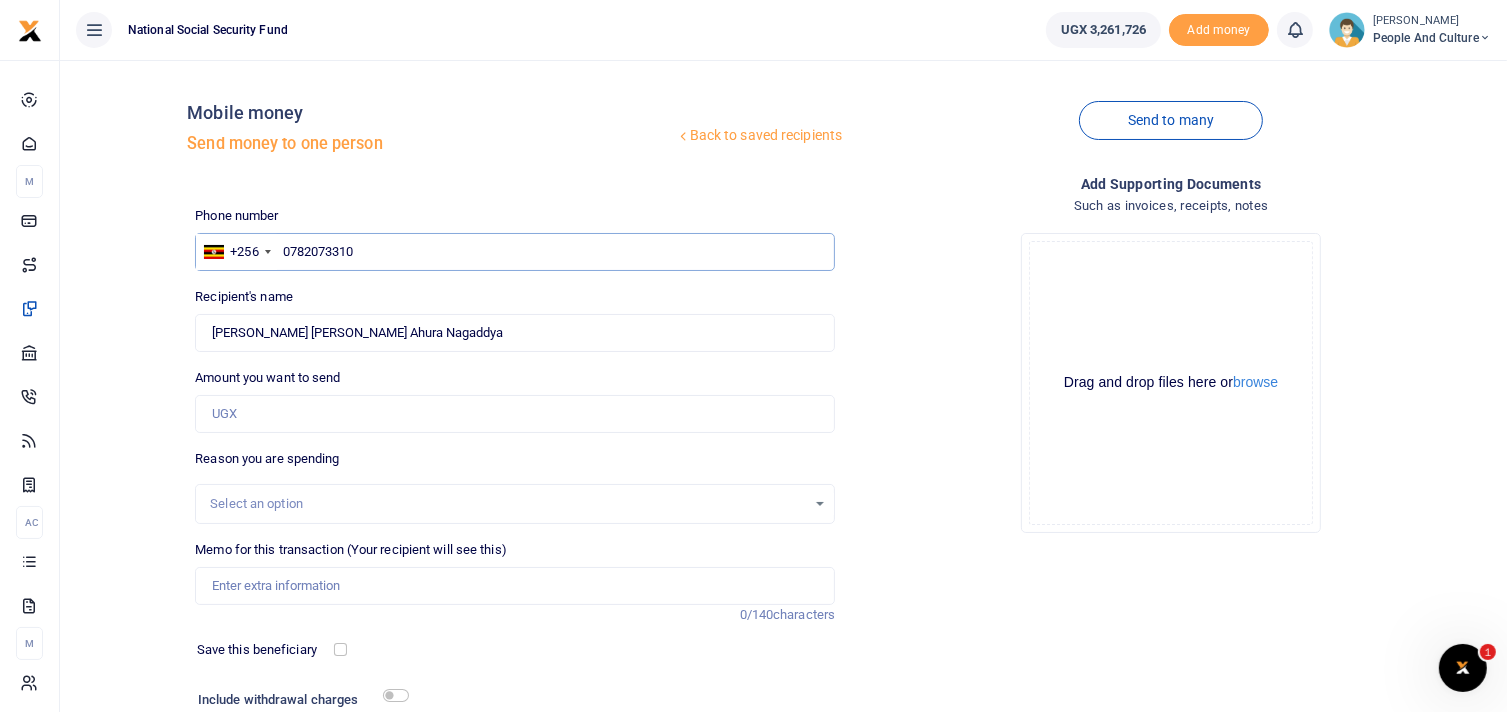 type on "0782073310" 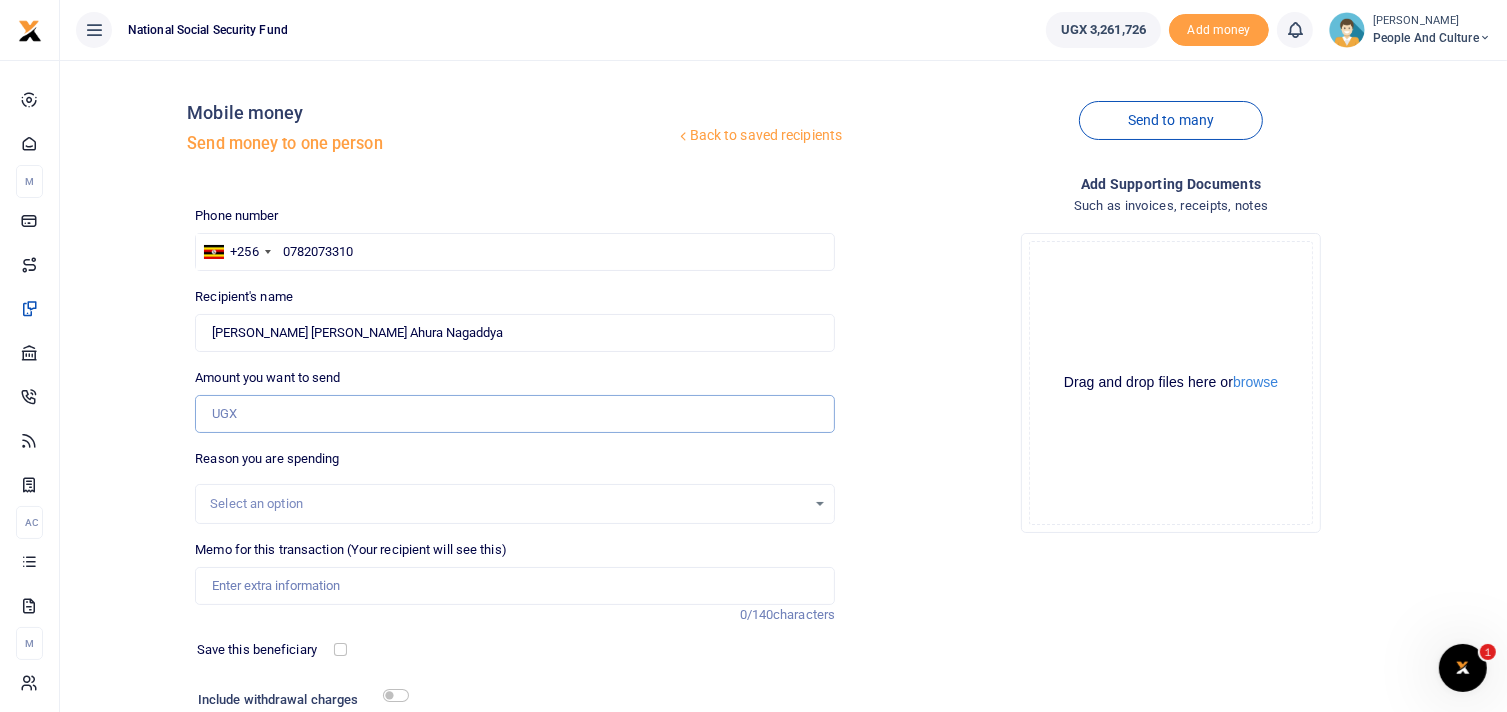 click on "Amount you want to send" at bounding box center (515, 414) 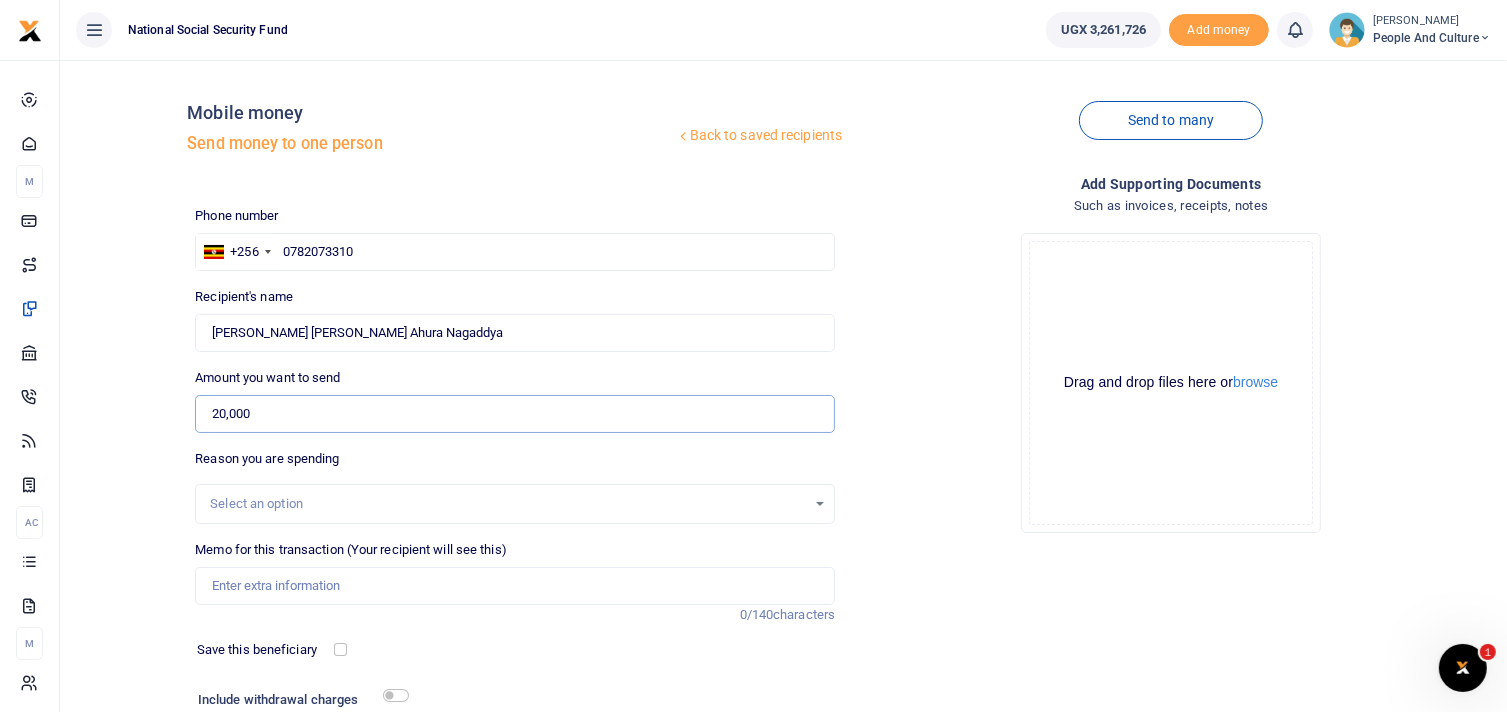 type on "20,000" 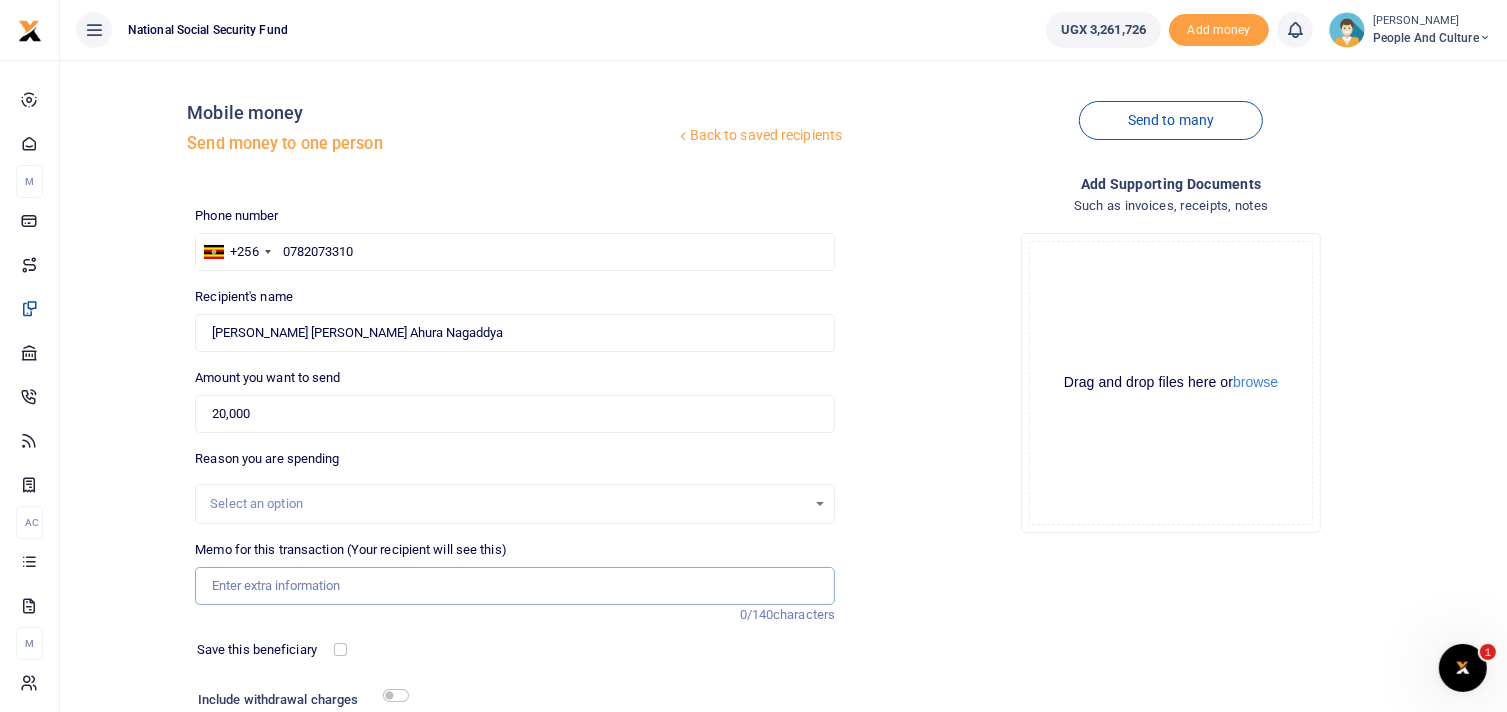 click on "Memo for this transaction (Your recipient will see this)" at bounding box center (515, 586) 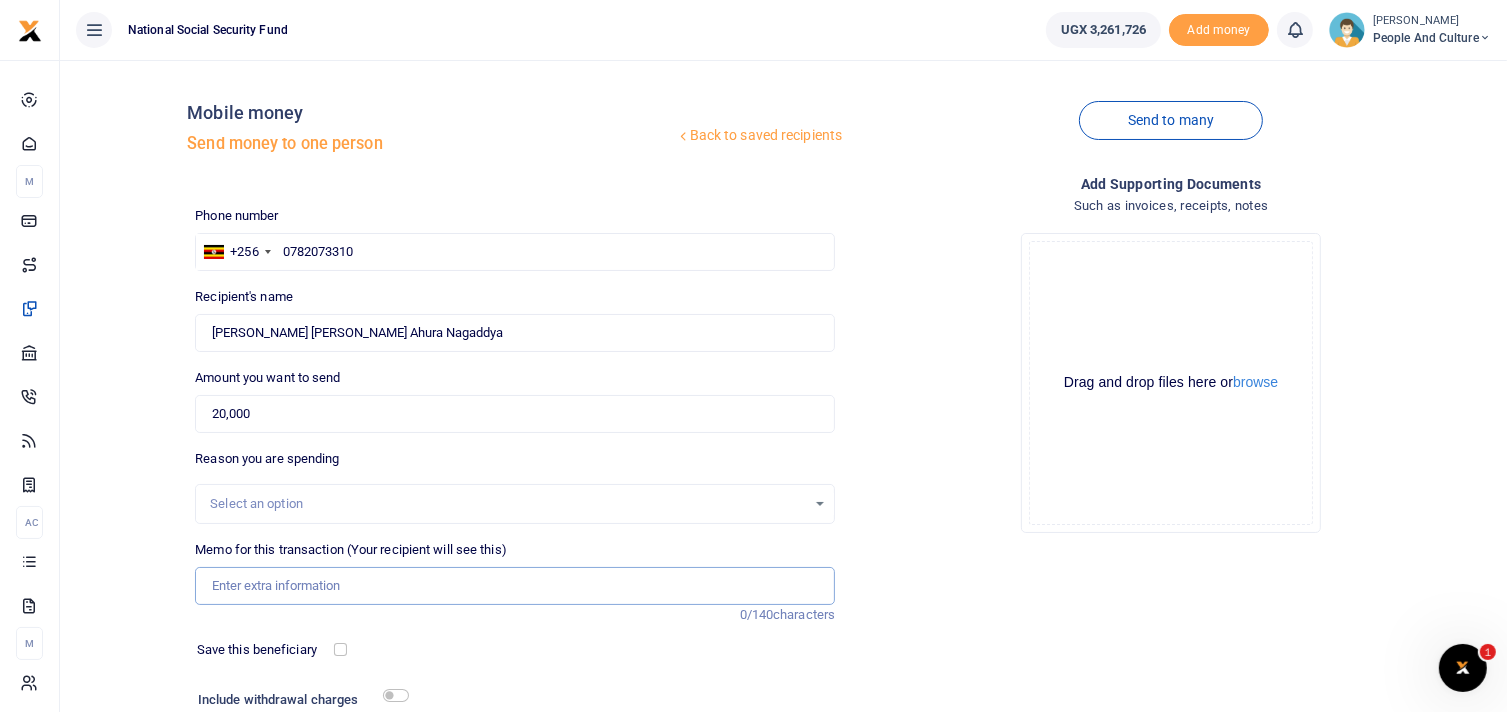 paste on "Water for office use and insuarance brokers meeting" 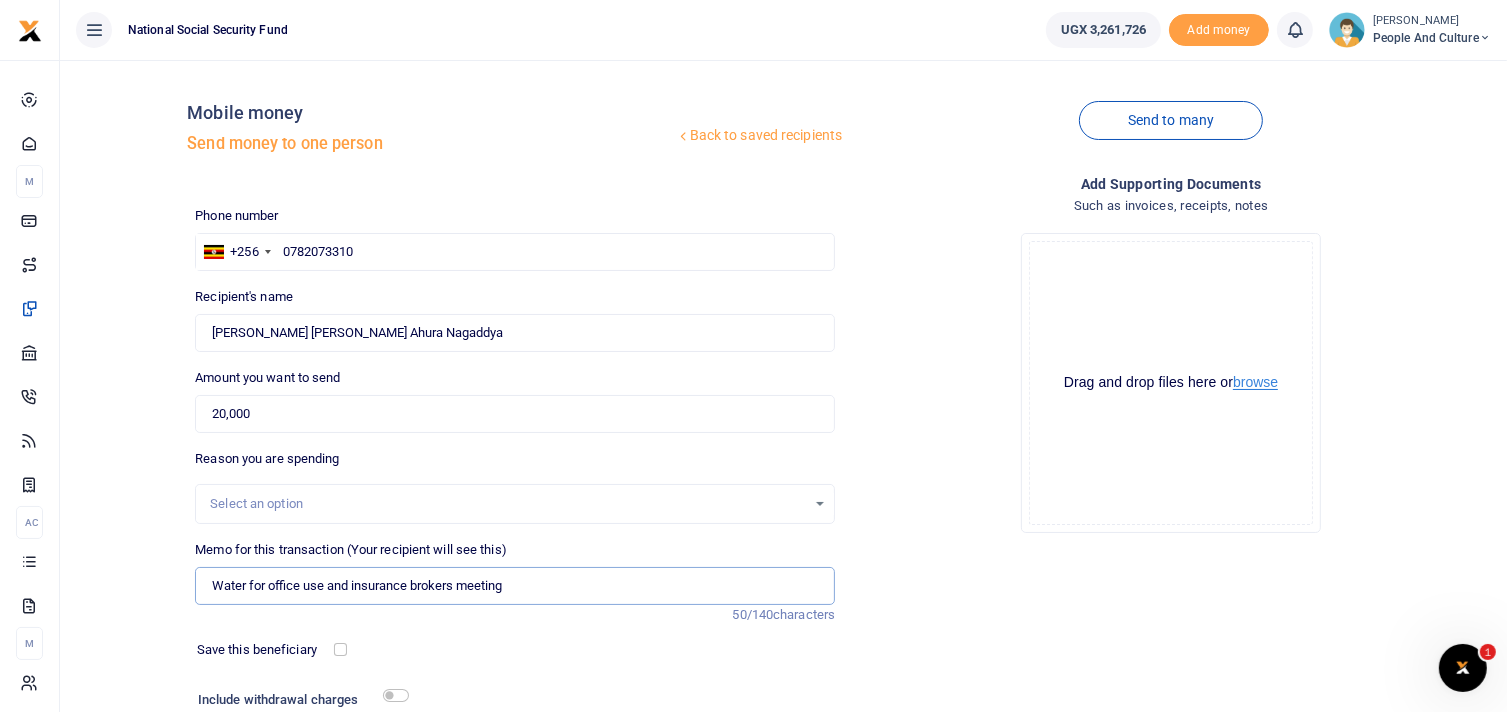 type on "Water for office use and insurance brokers meeting" 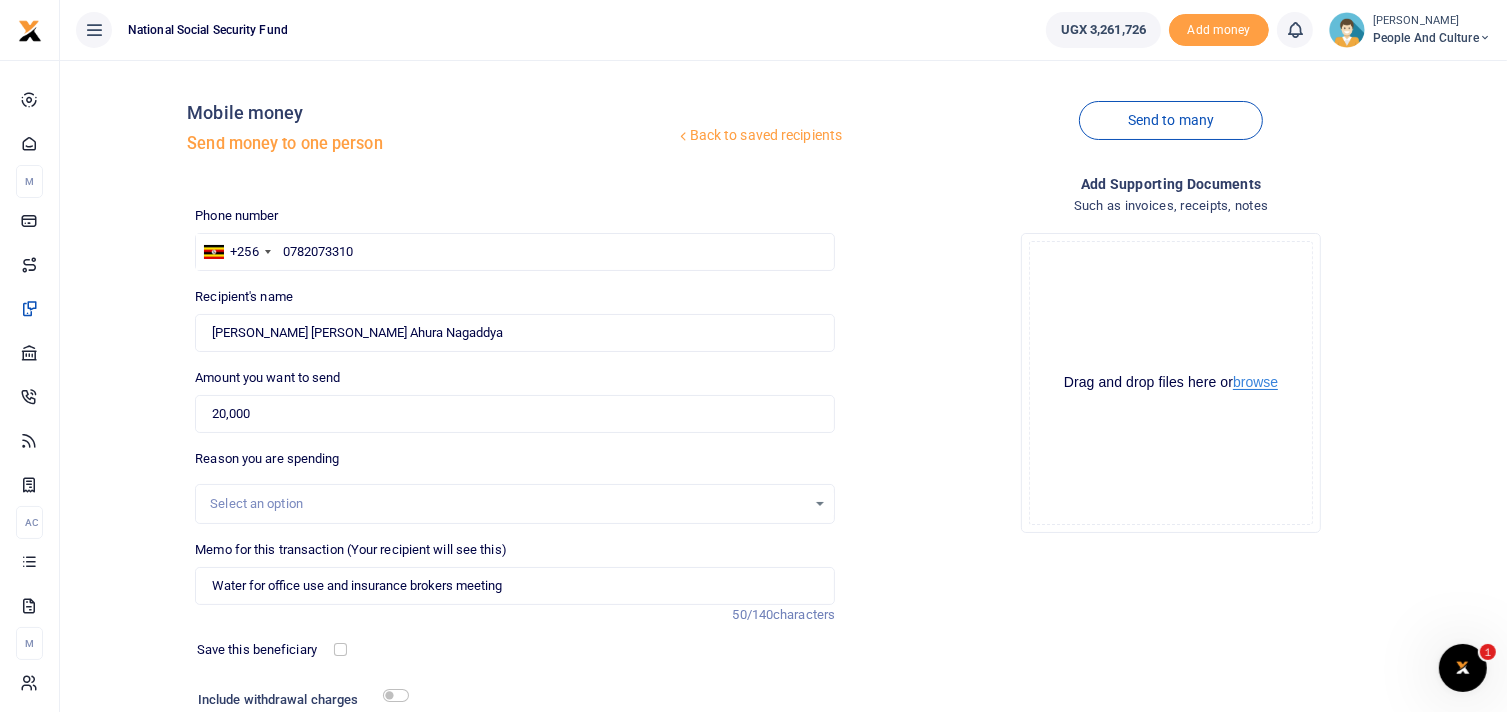 click on "browse" at bounding box center (1255, 382) 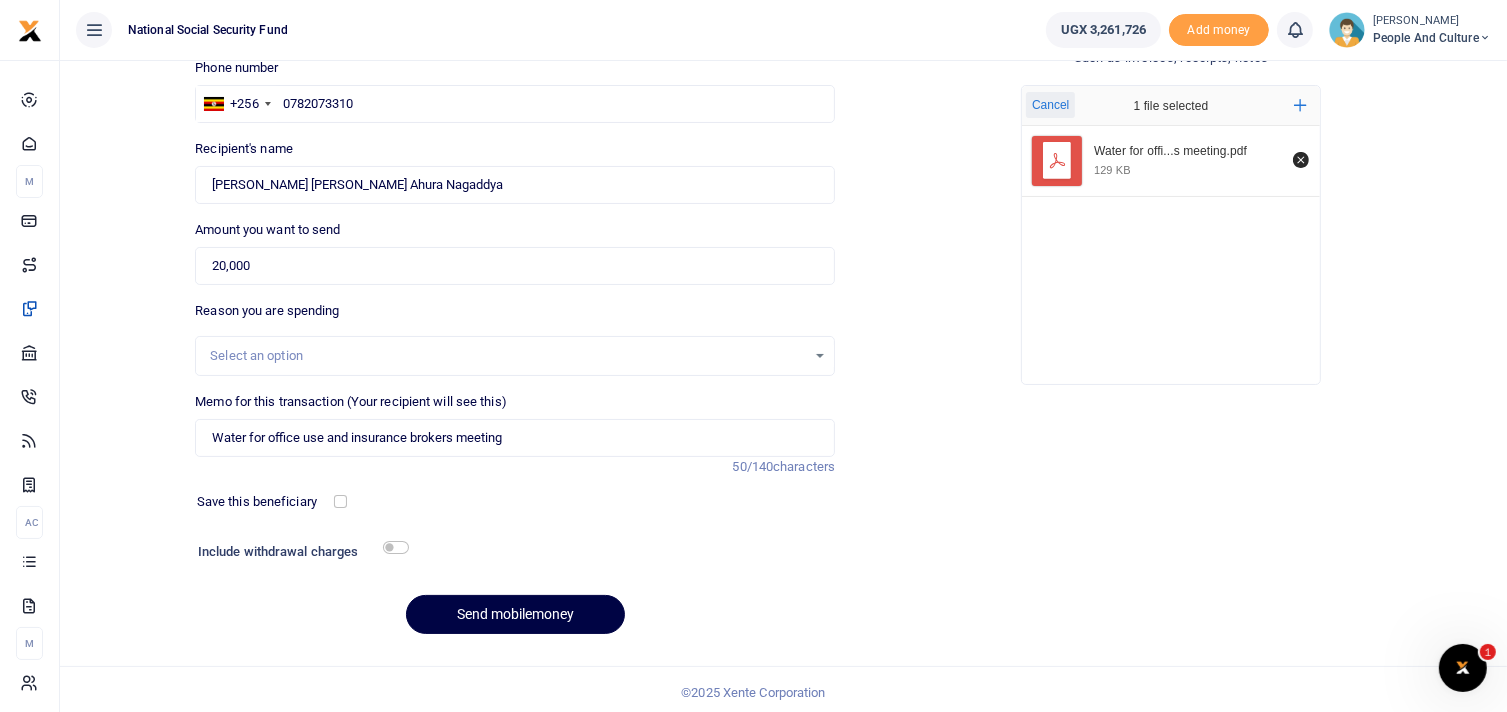scroll, scrollTop: 153, scrollLeft: 0, axis: vertical 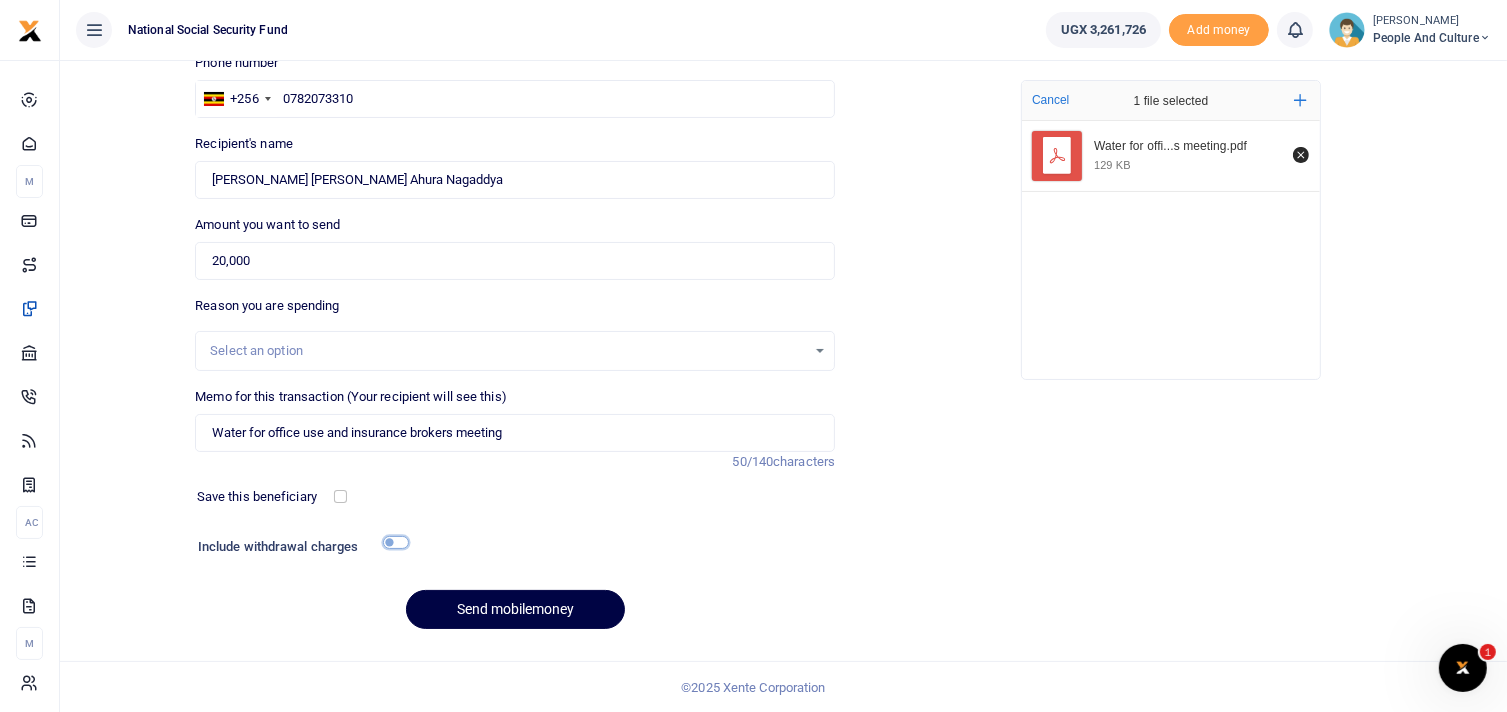 click at bounding box center (396, 542) 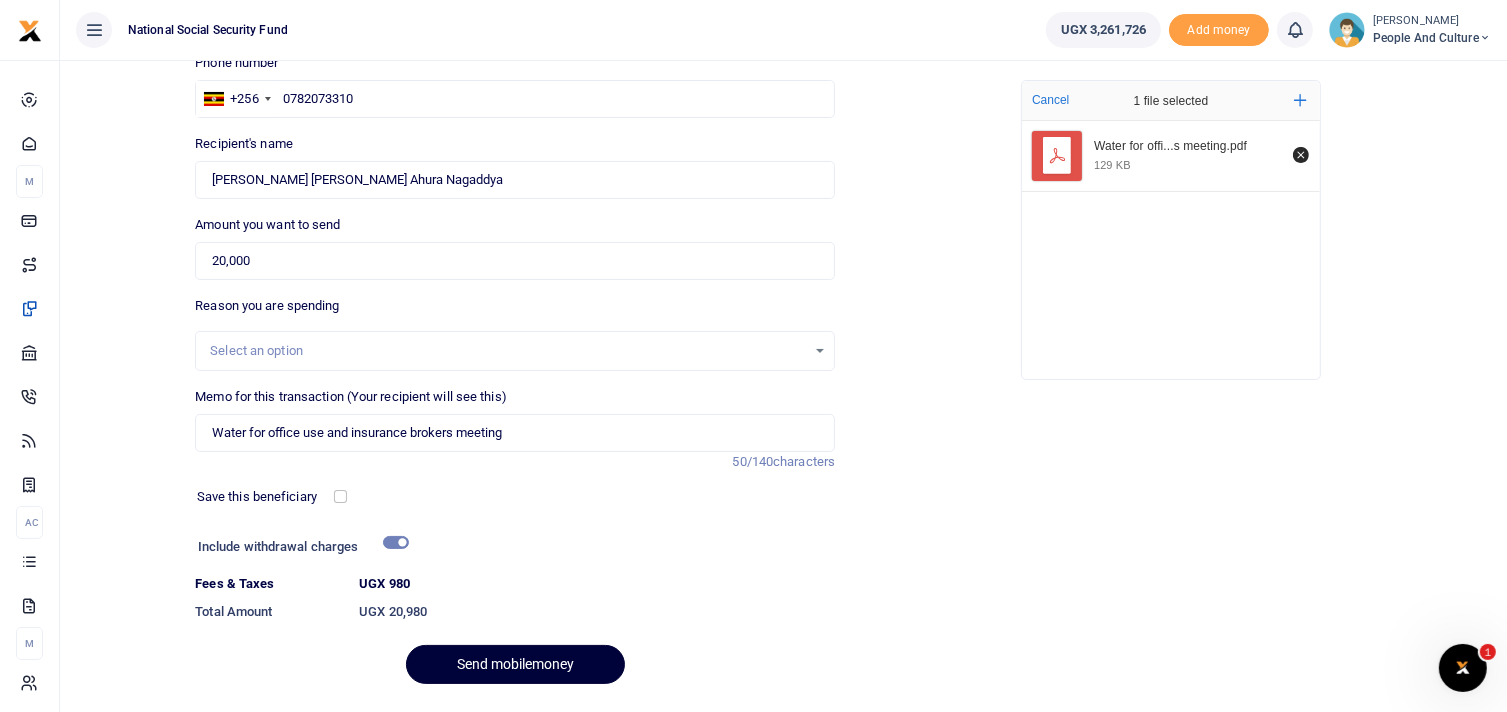 click on "Send mobilemoney" at bounding box center (515, 664) 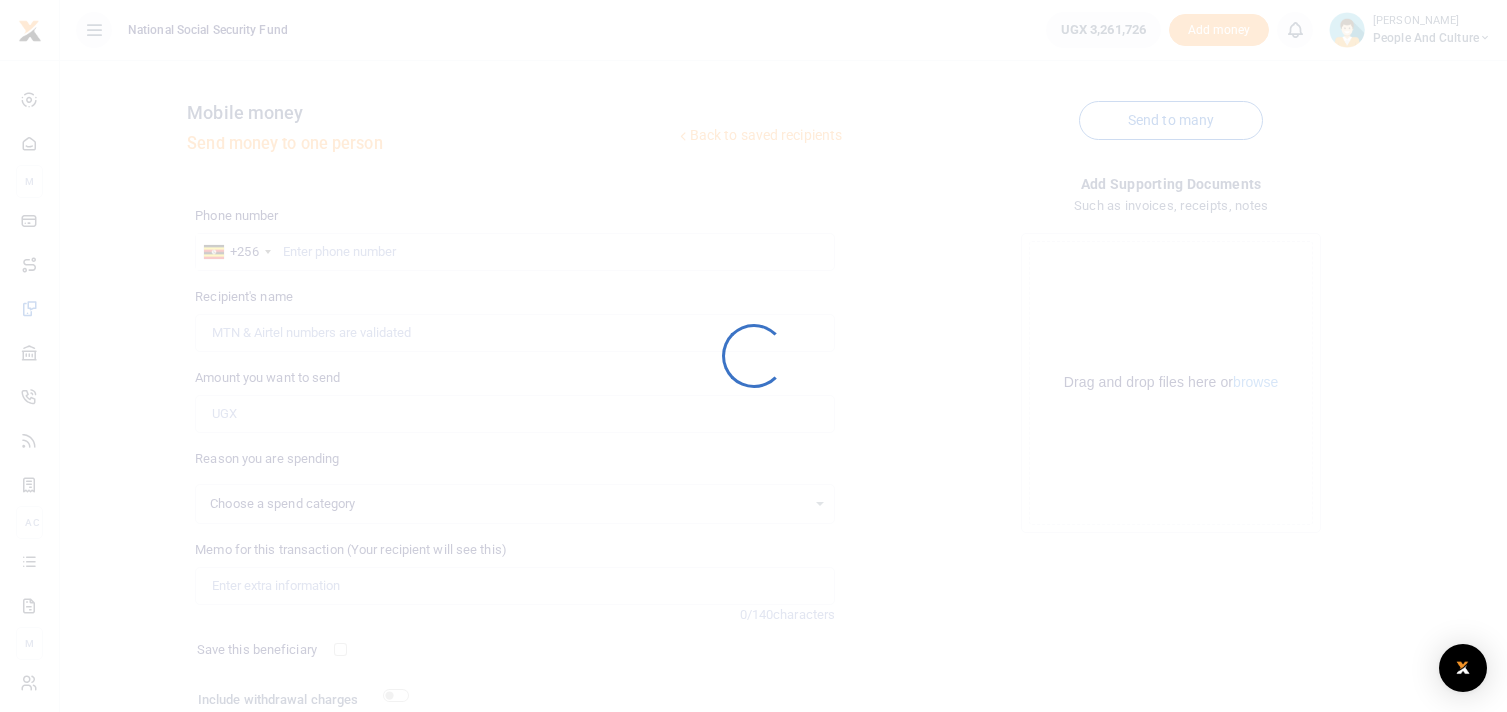 scroll, scrollTop: 153, scrollLeft: 0, axis: vertical 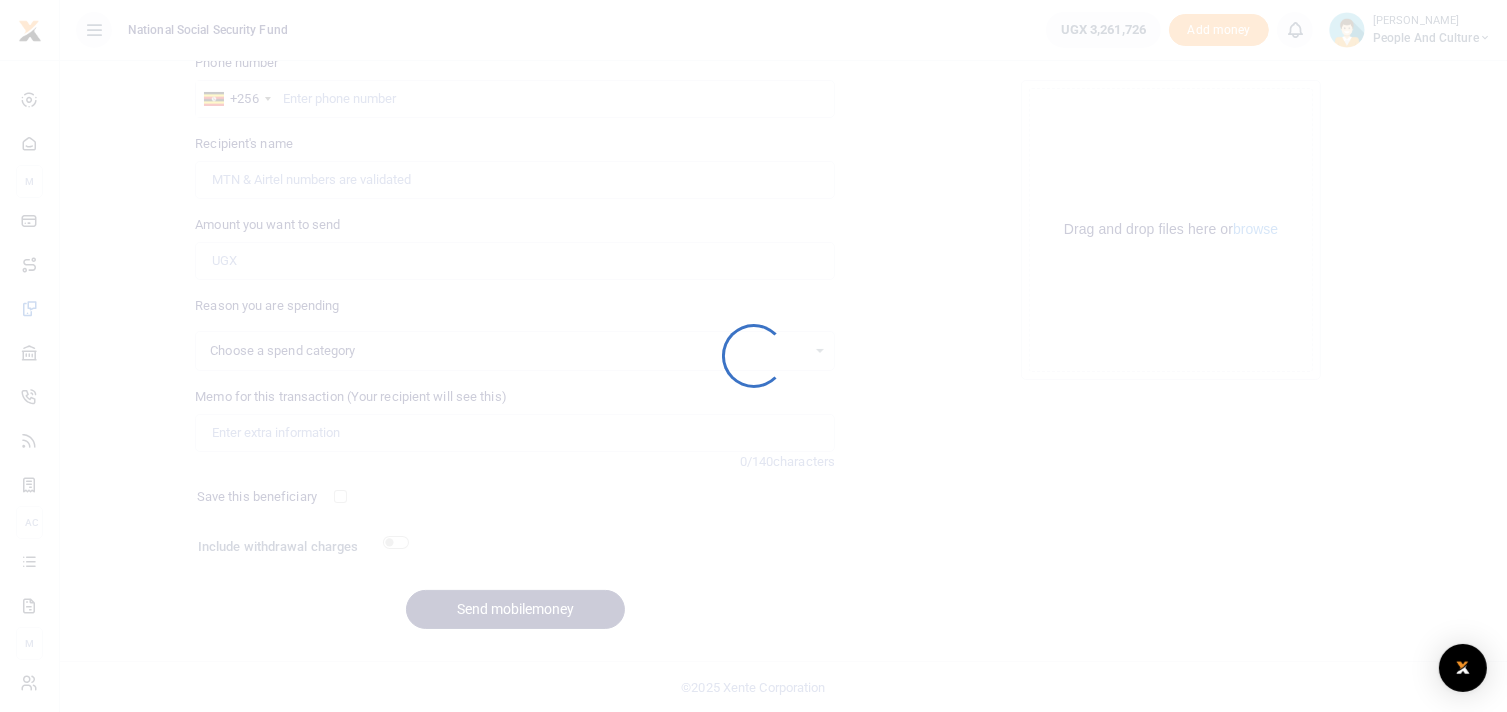 select 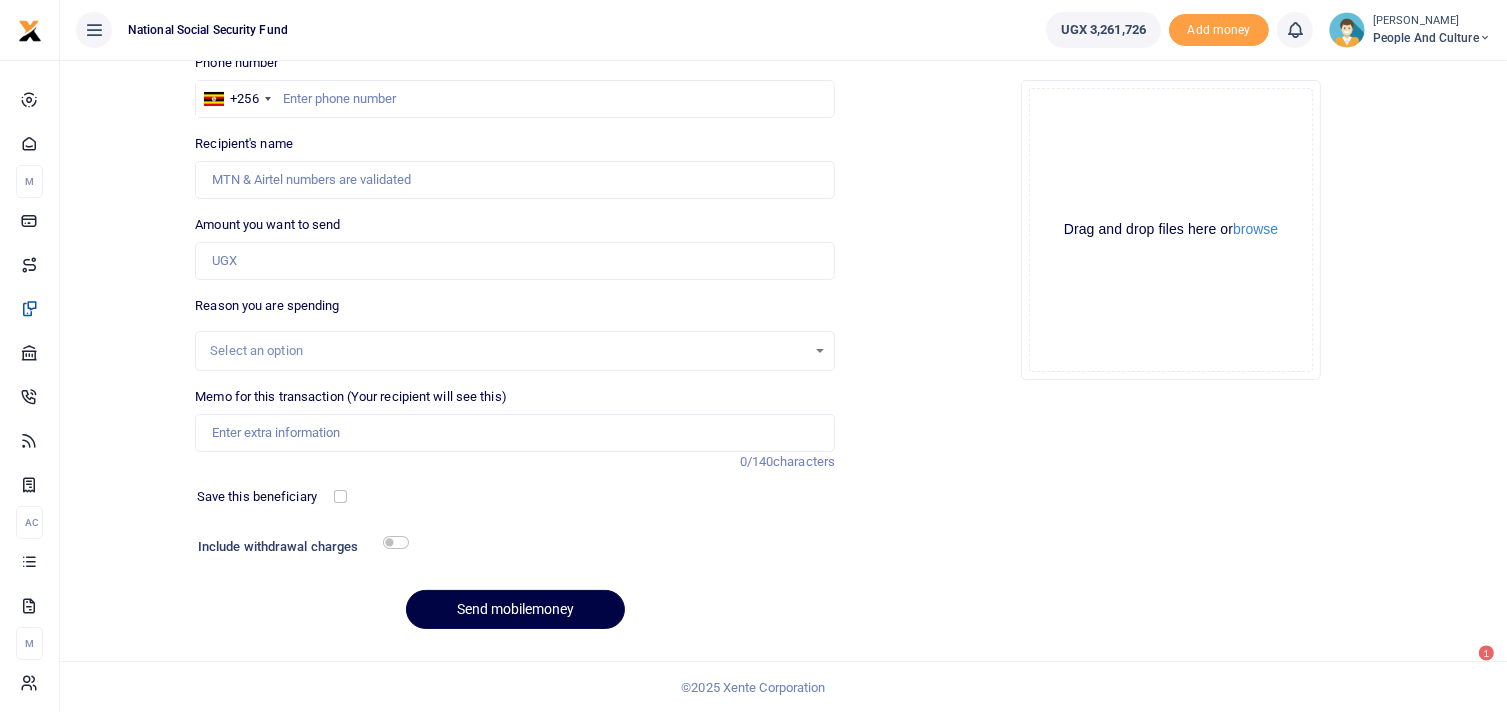 scroll, scrollTop: 153, scrollLeft: 0, axis: vertical 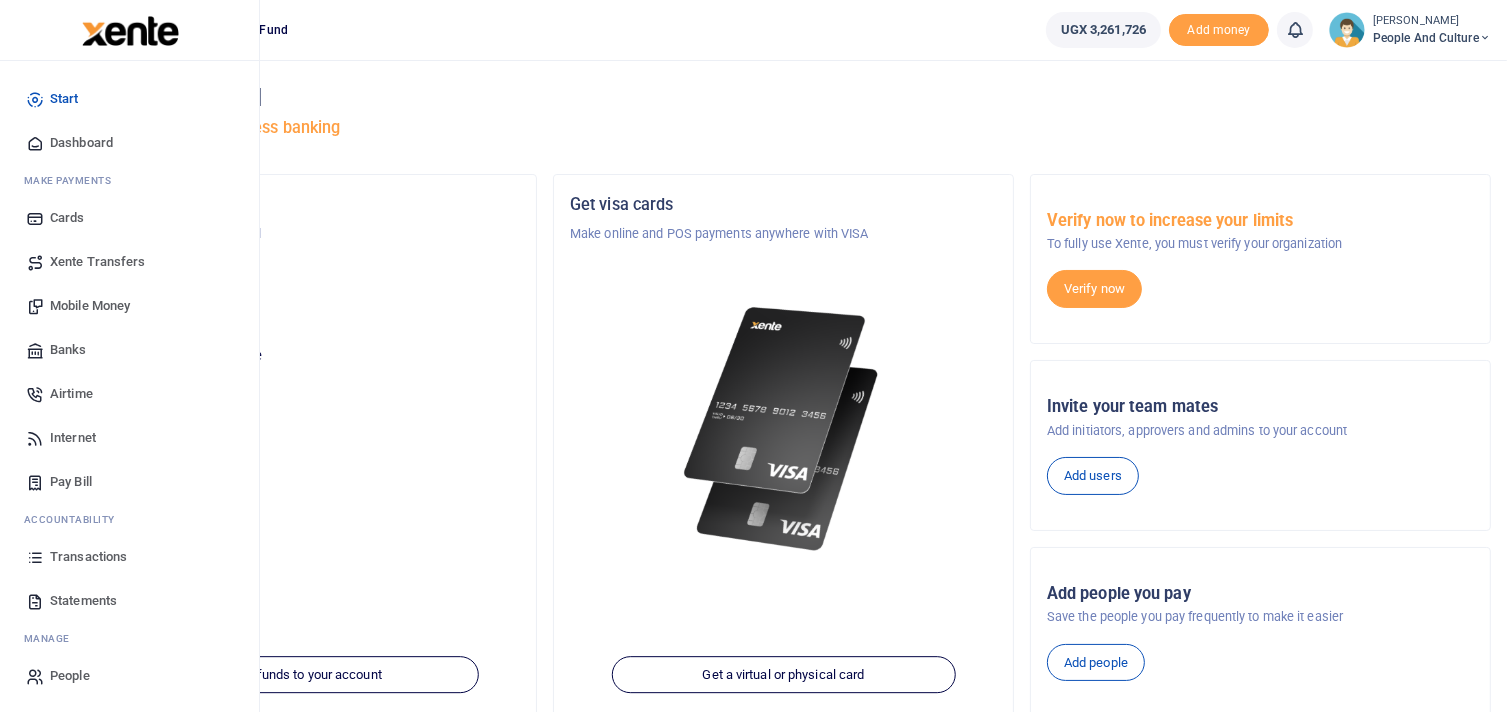 click on "Mobile Money" at bounding box center [129, 306] 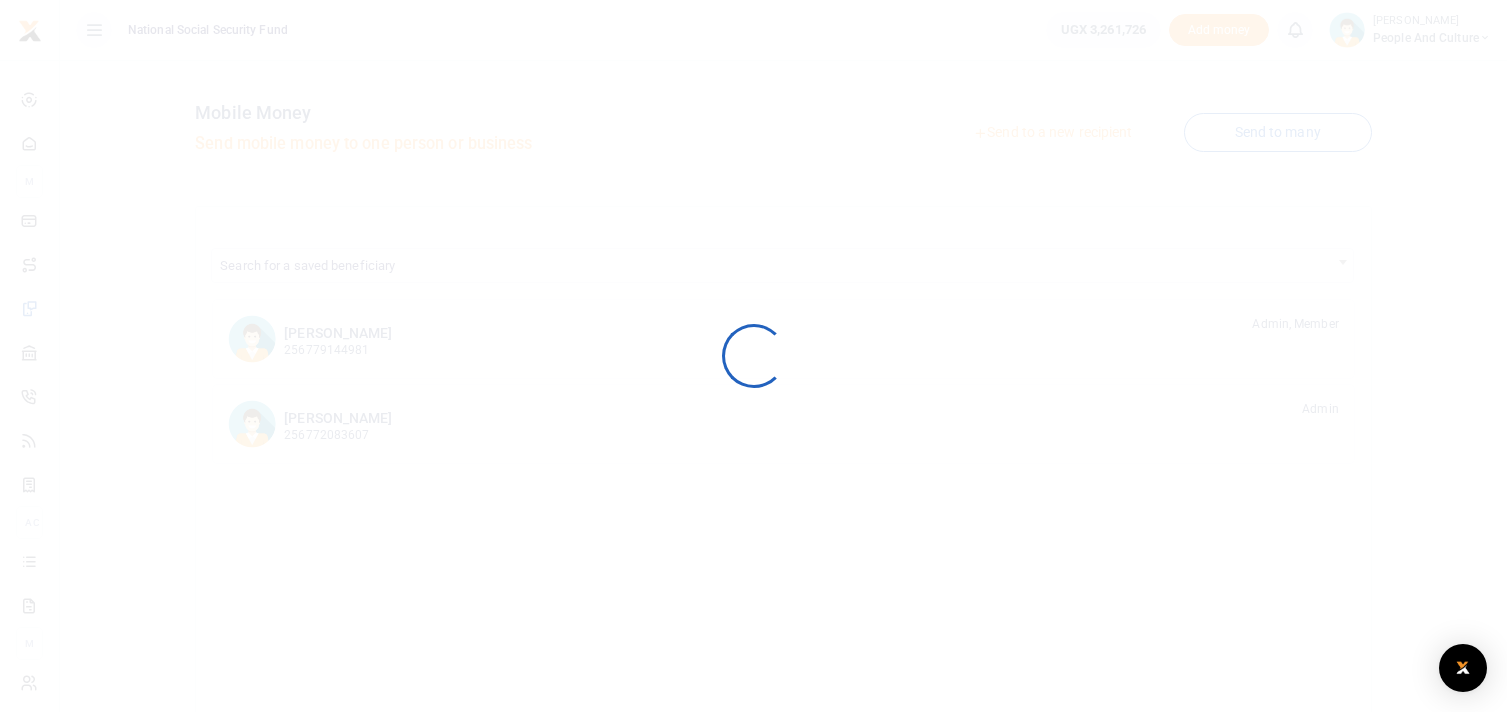 scroll, scrollTop: 0, scrollLeft: 0, axis: both 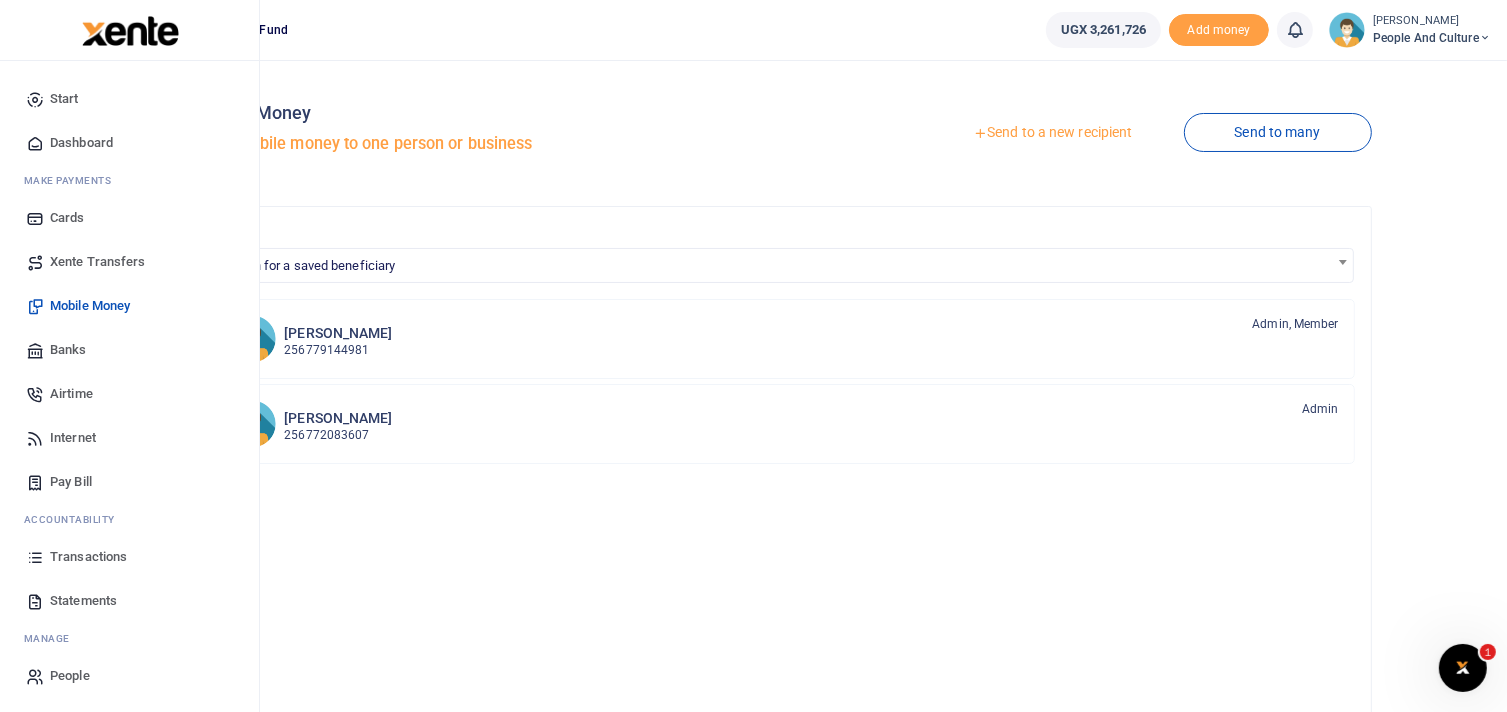 click on "Transactions" at bounding box center [88, 557] 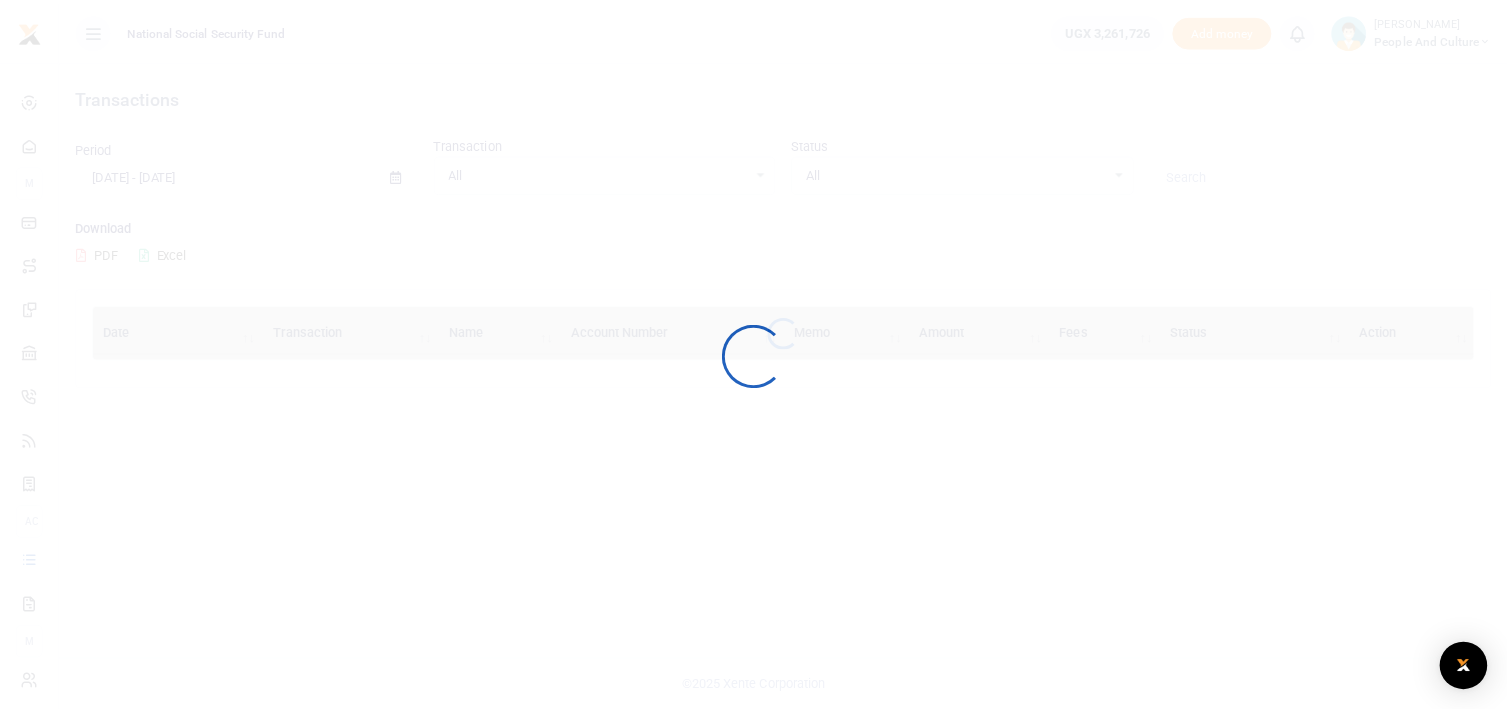 scroll, scrollTop: 0, scrollLeft: 0, axis: both 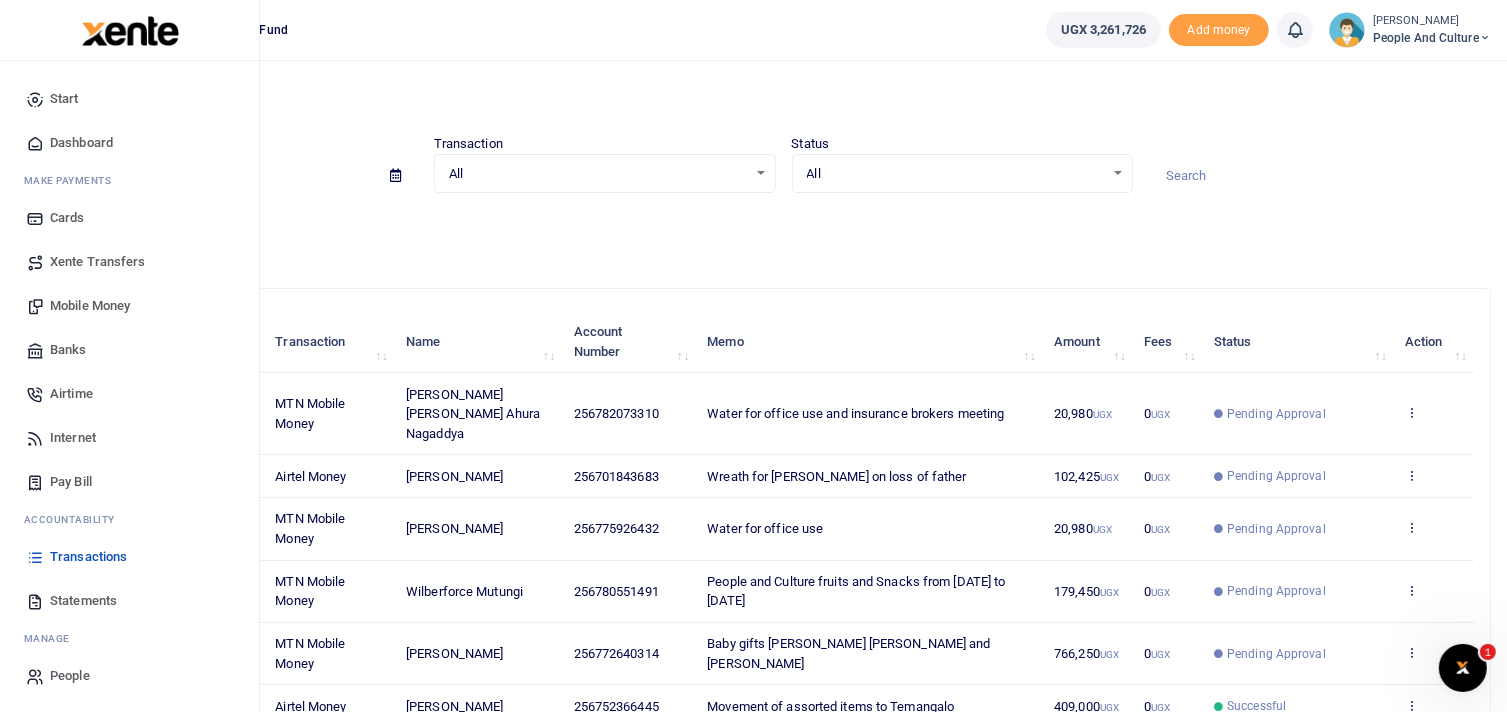 click on "Mobile Money" at bounding box center [90, 306] 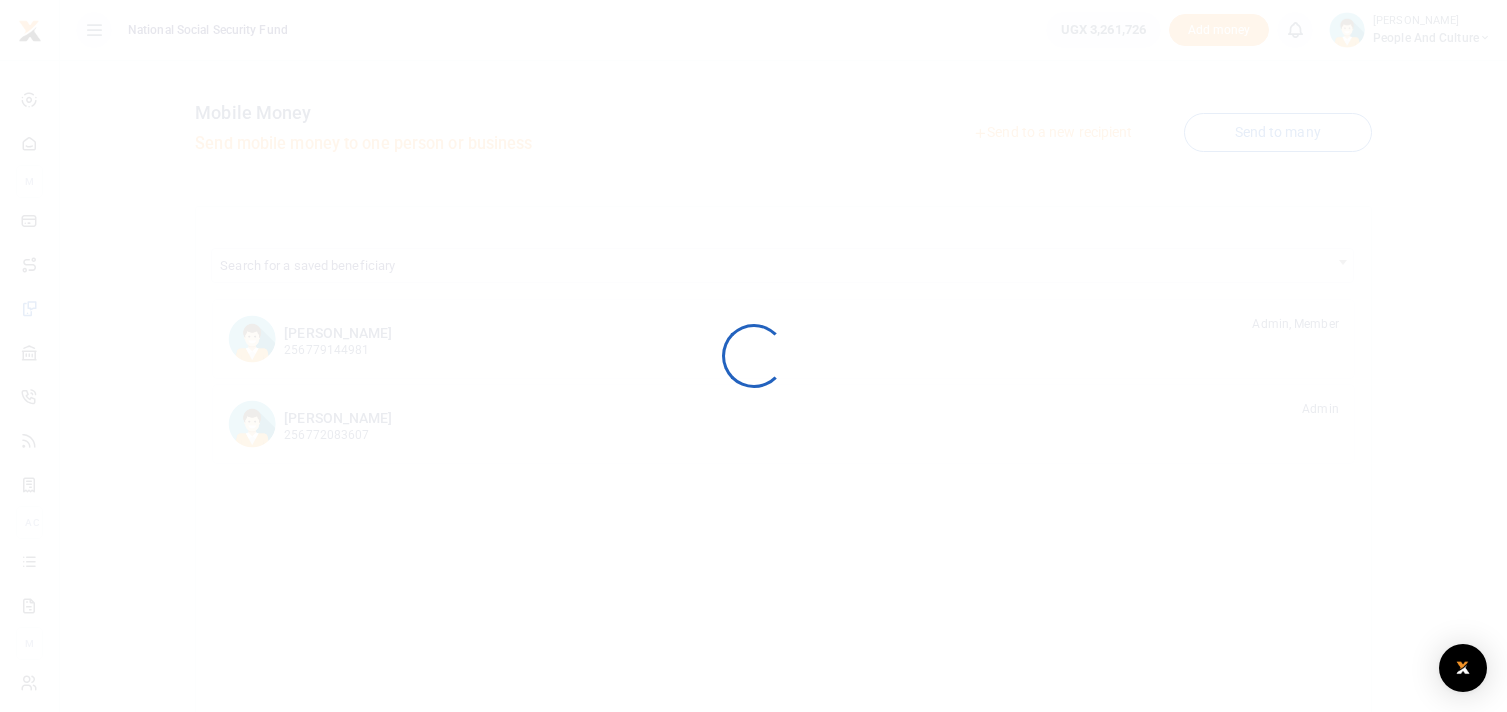 scroll, scrollTop: 0, scrollLeft: 0, axis: both 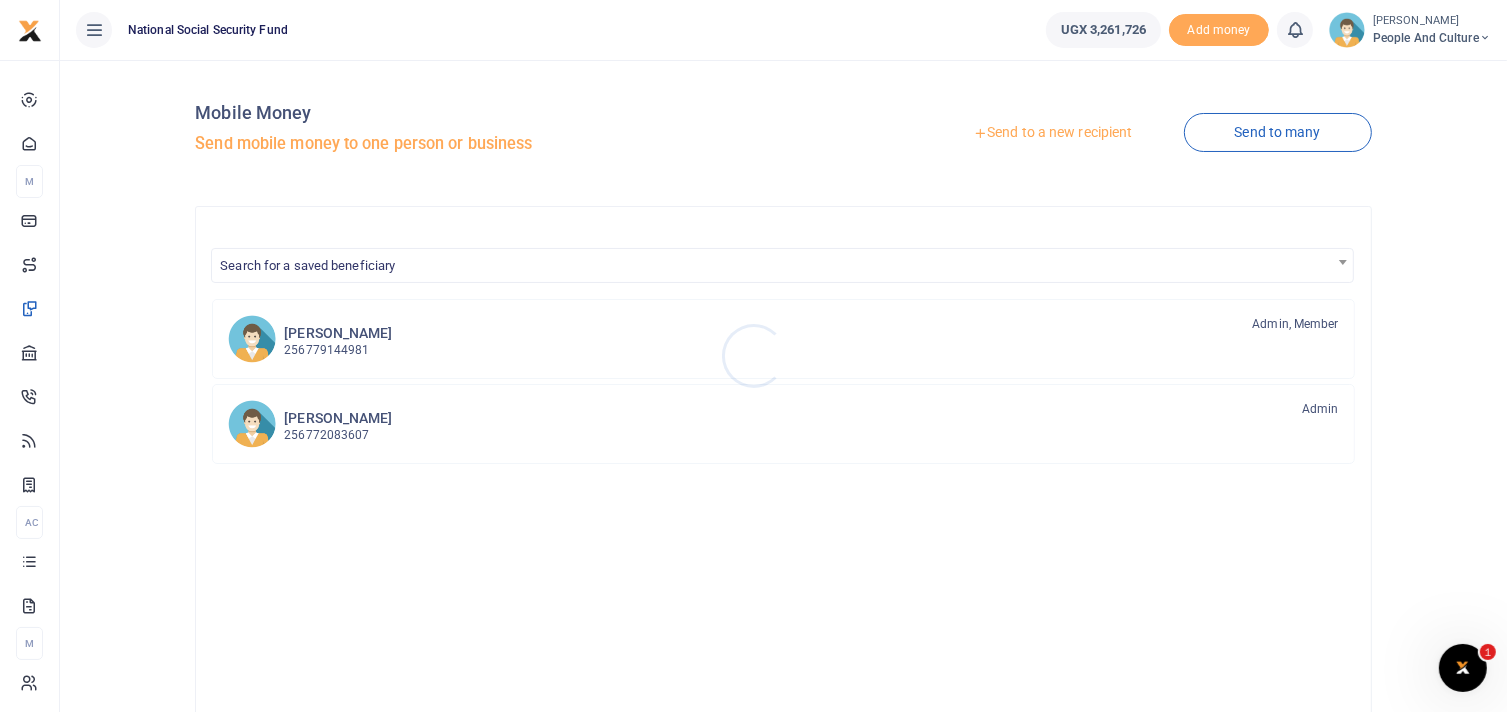 click at bounding box center (753, 356) 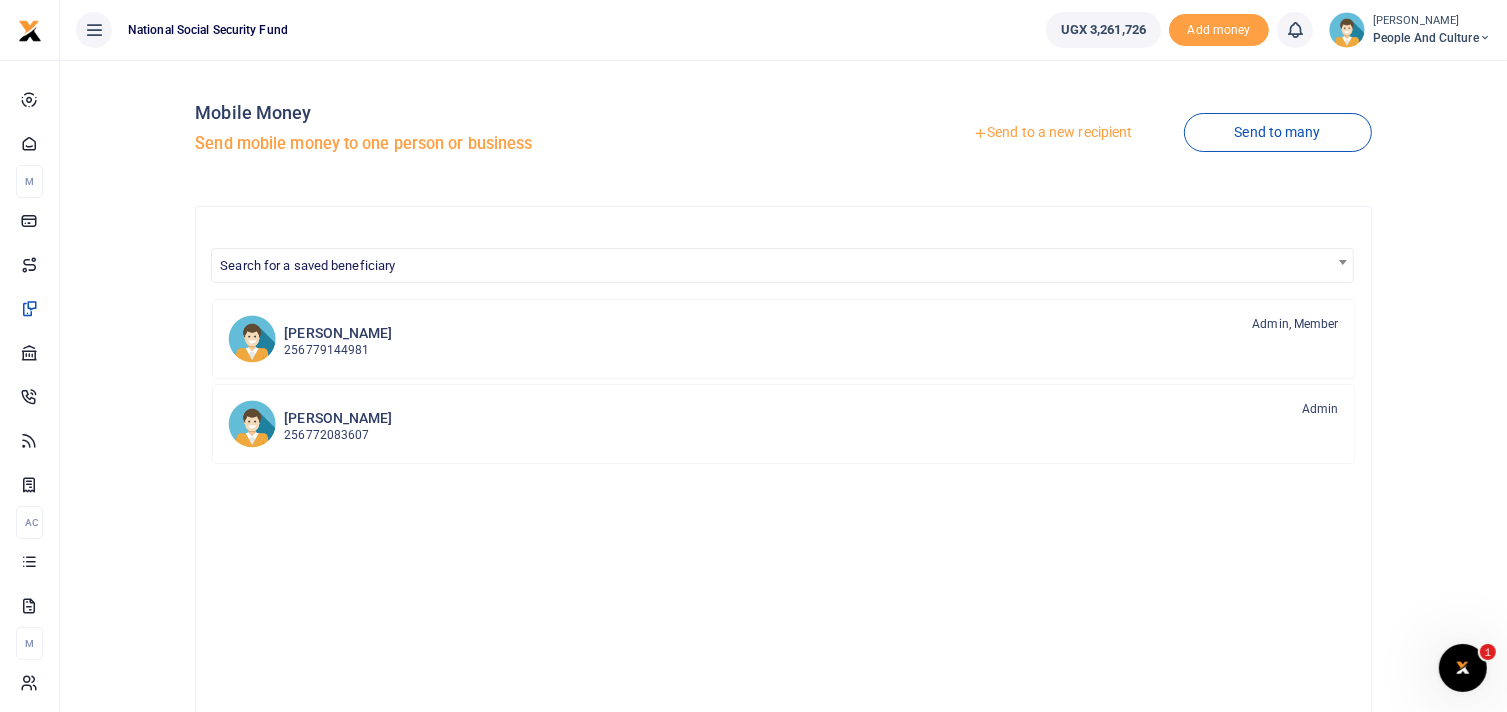 click on "Send to a new recipient" at bounding box center [1052, 133] 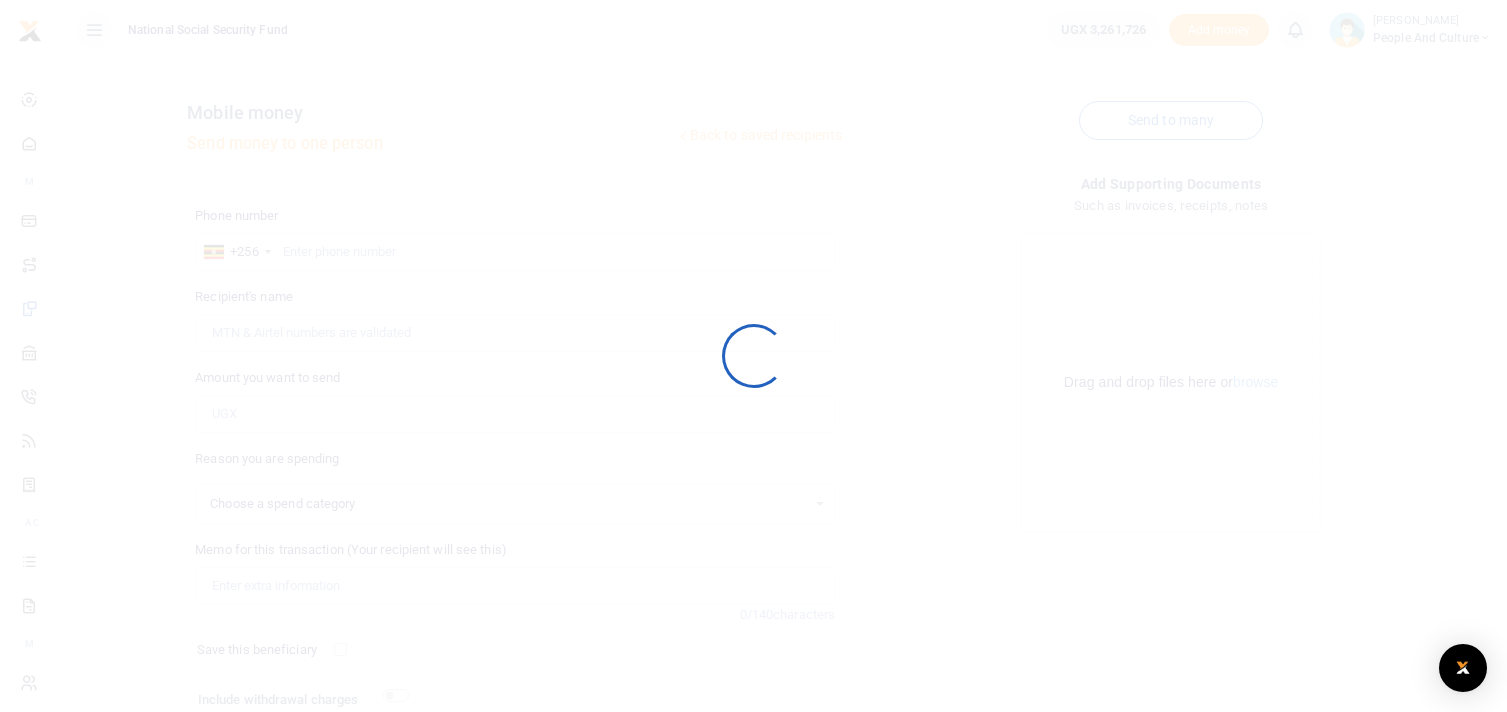 scroll, scrollTop: 0, scrollLeft: 0, axis: both 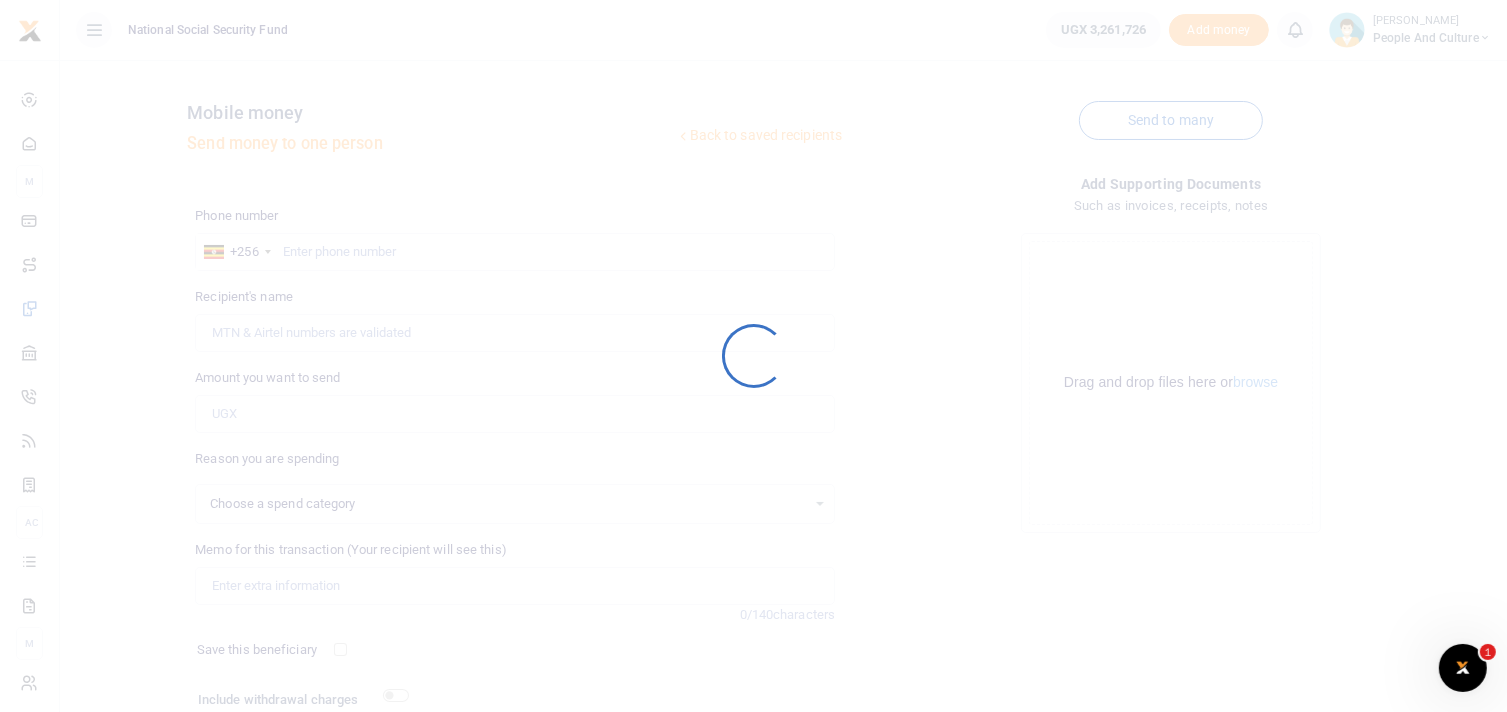 select 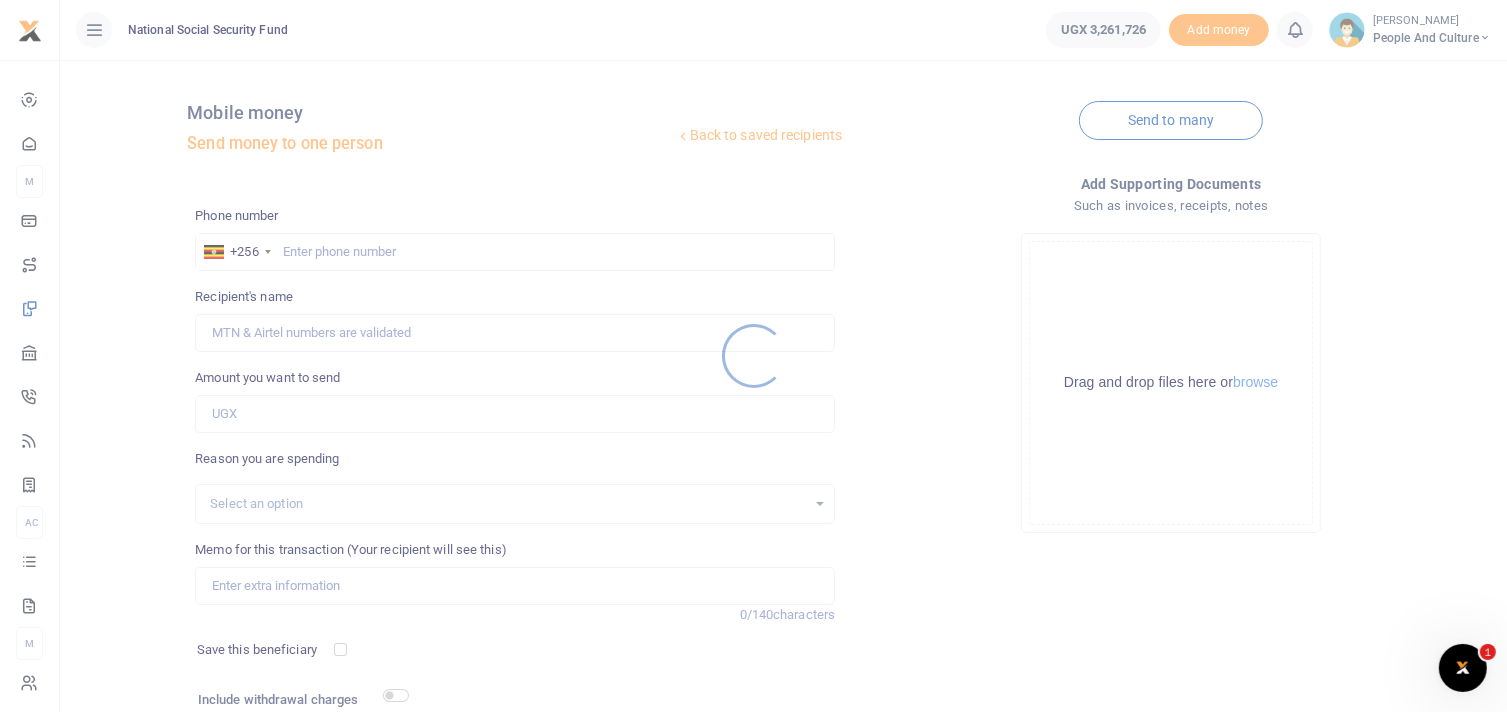 click at bounding box center [753, 356] 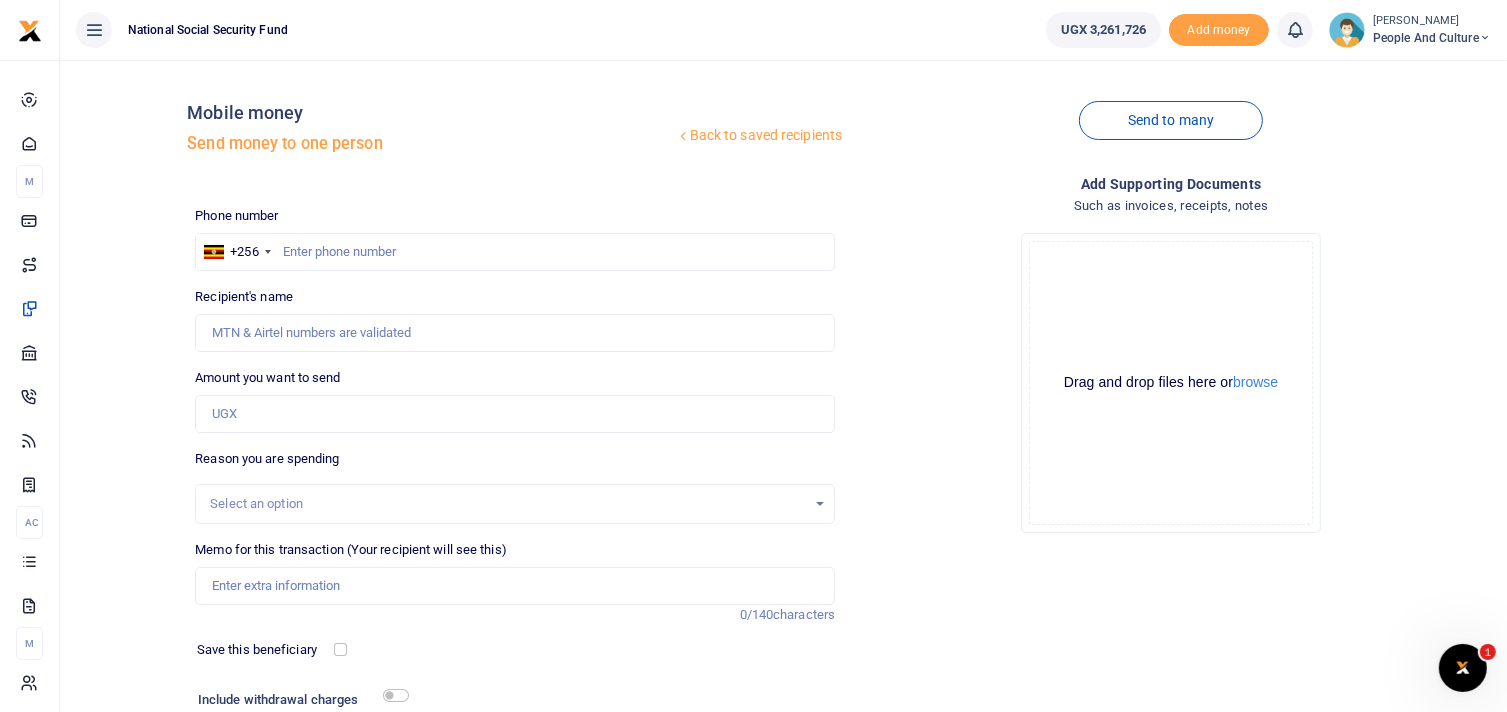 click at bounding box center [753, 356] 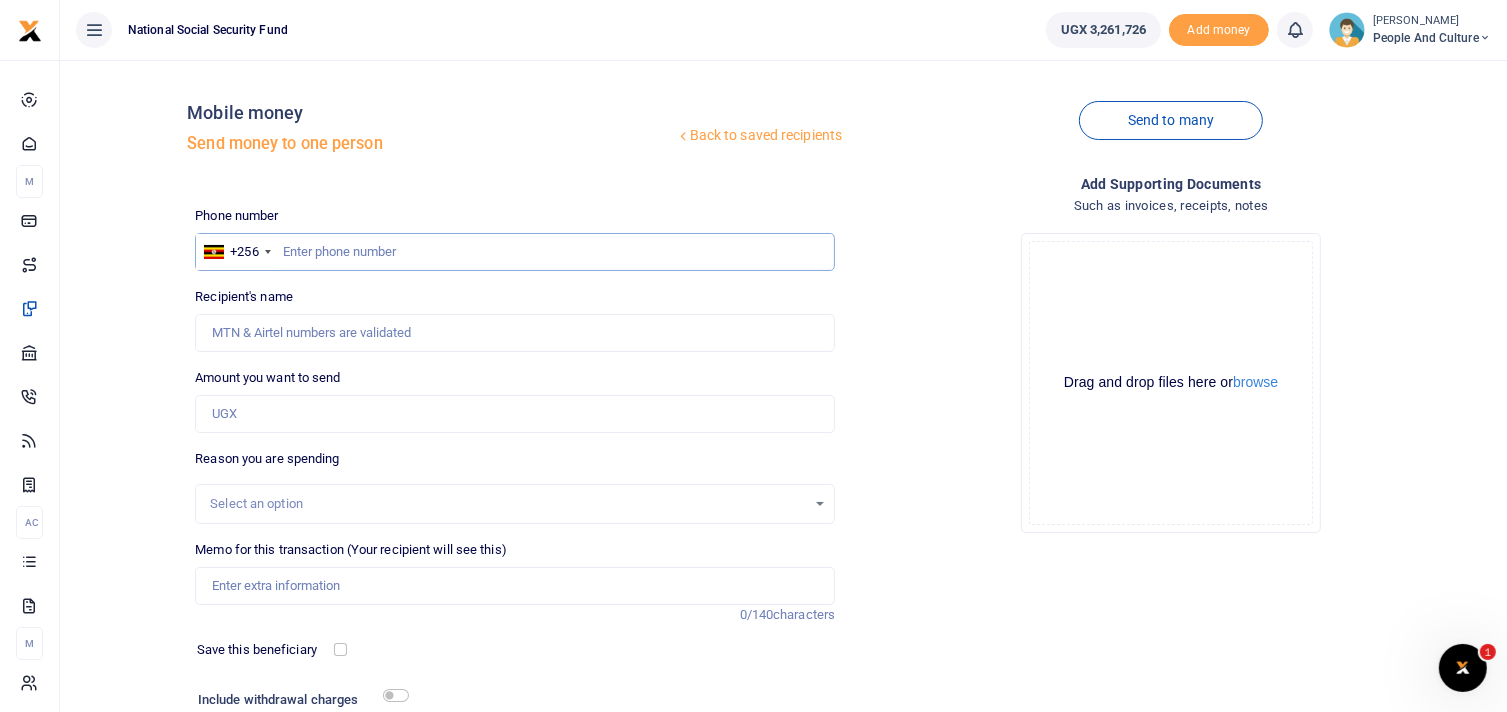 click at bounding box center [515, 252] 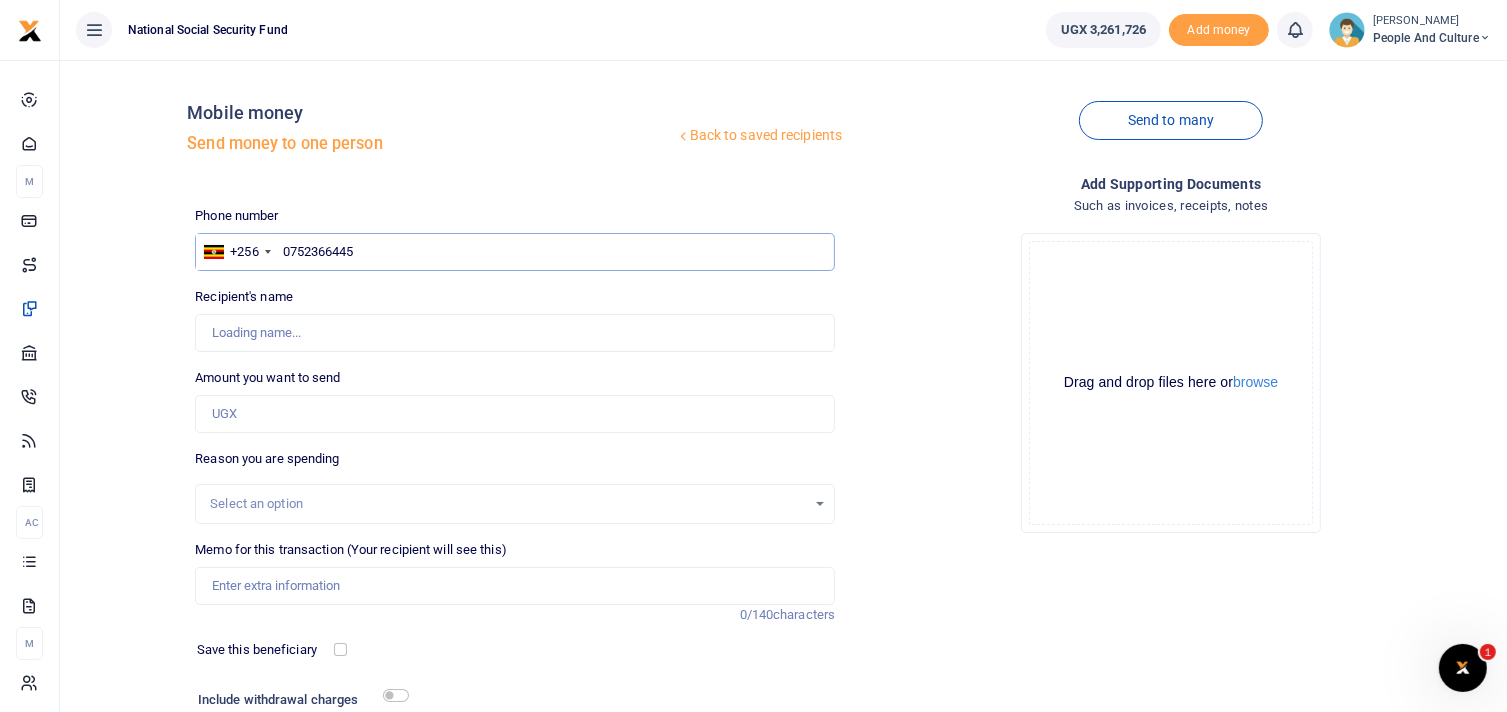 type on "0752366445" 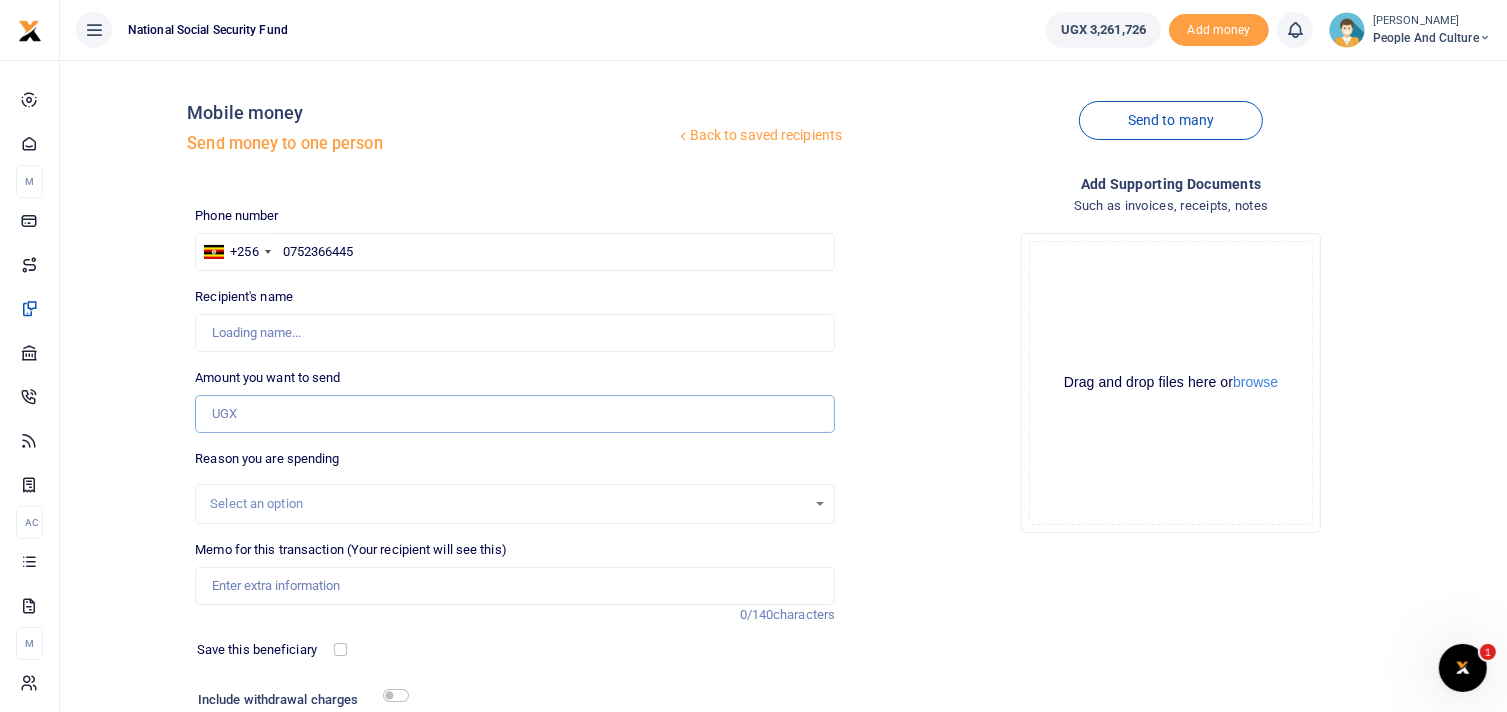 click on "Amount you want to send" at bounding box center (515, 414) 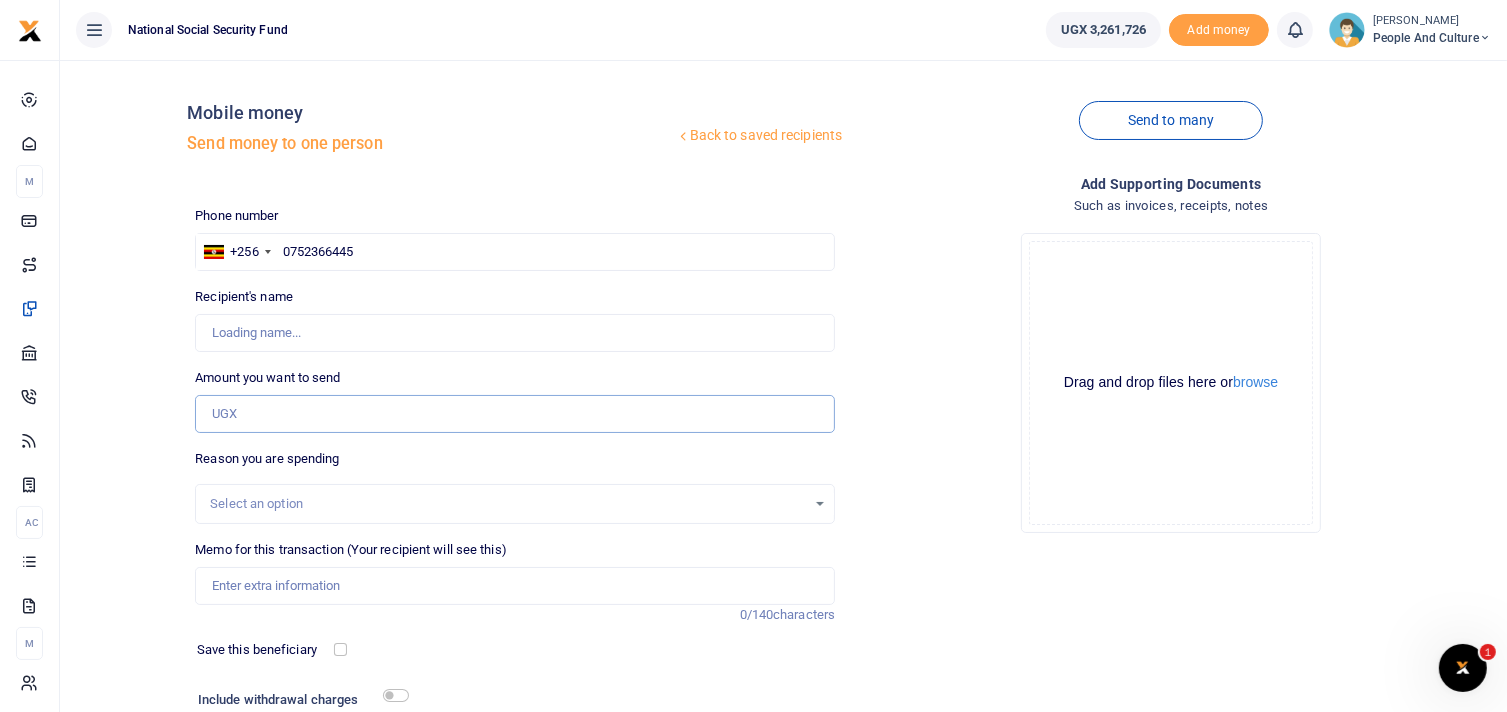 type on "[PERSON_NAME]" 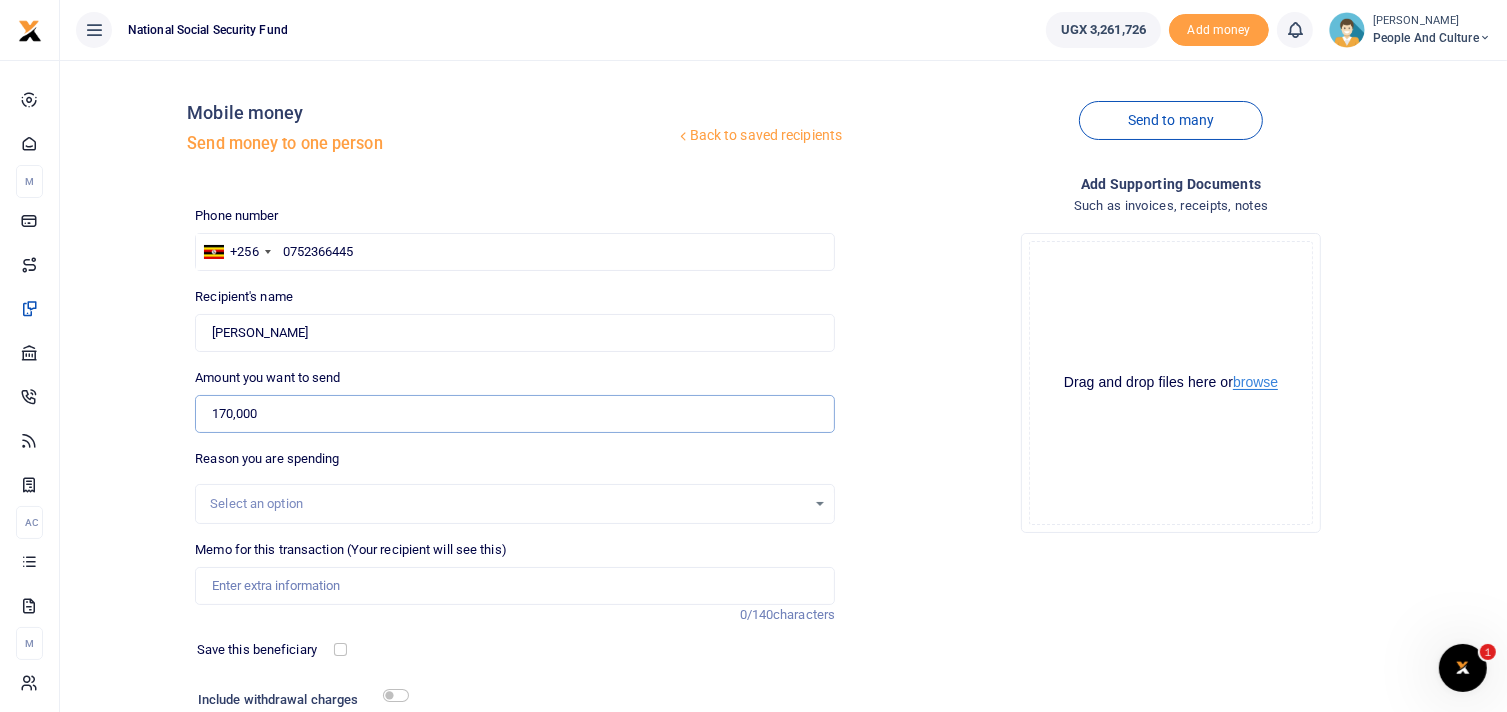type on "170,000" 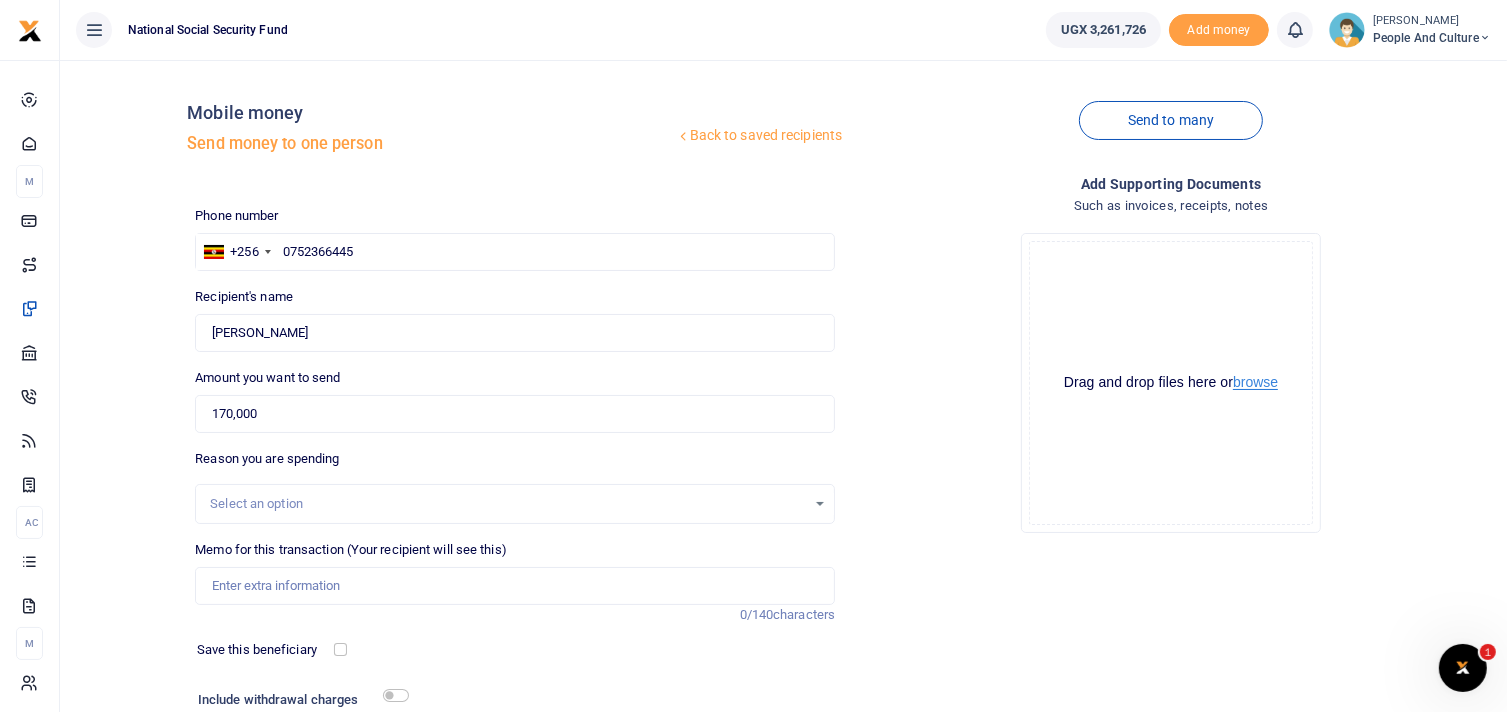click on "browse" at bounding box center [1255, 382] 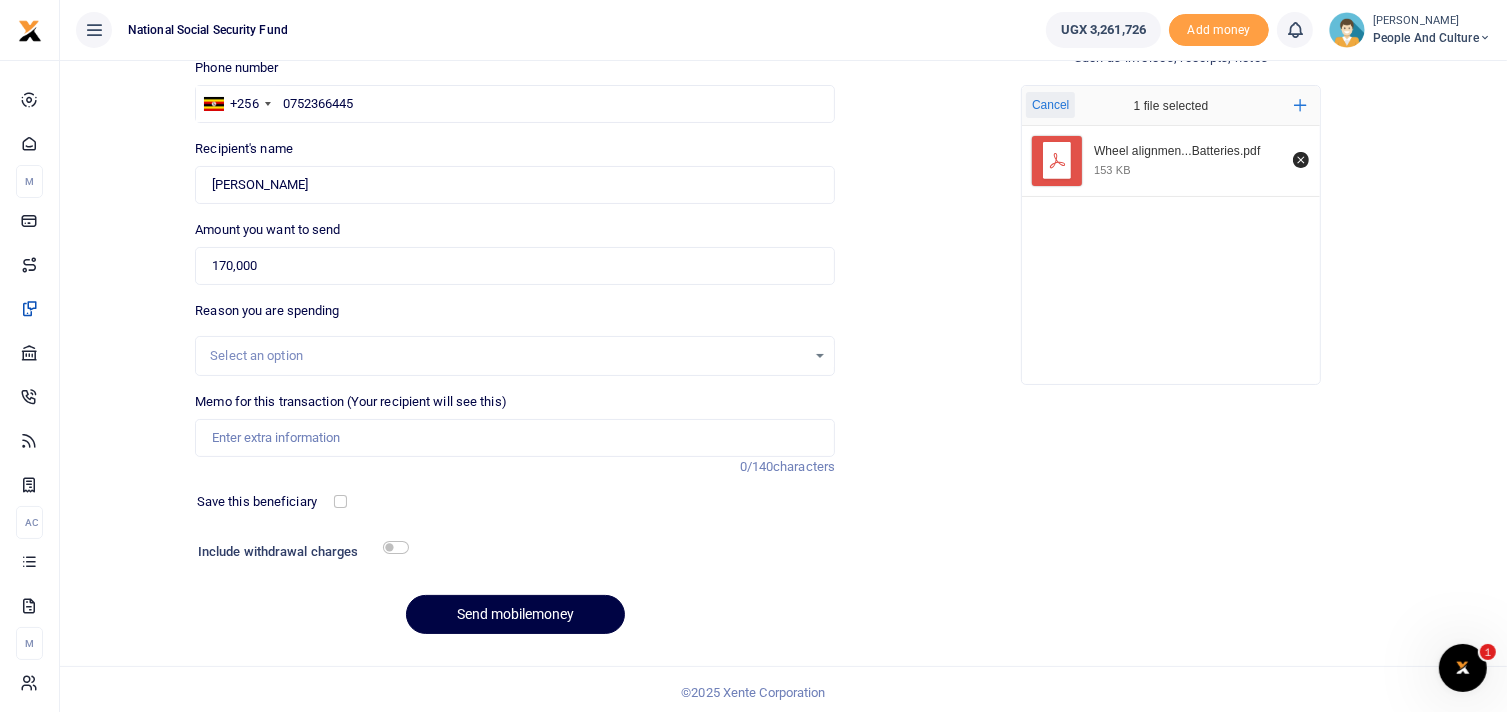scroll, scrollTop: 153, scrollLeft: 0, axis: vertical 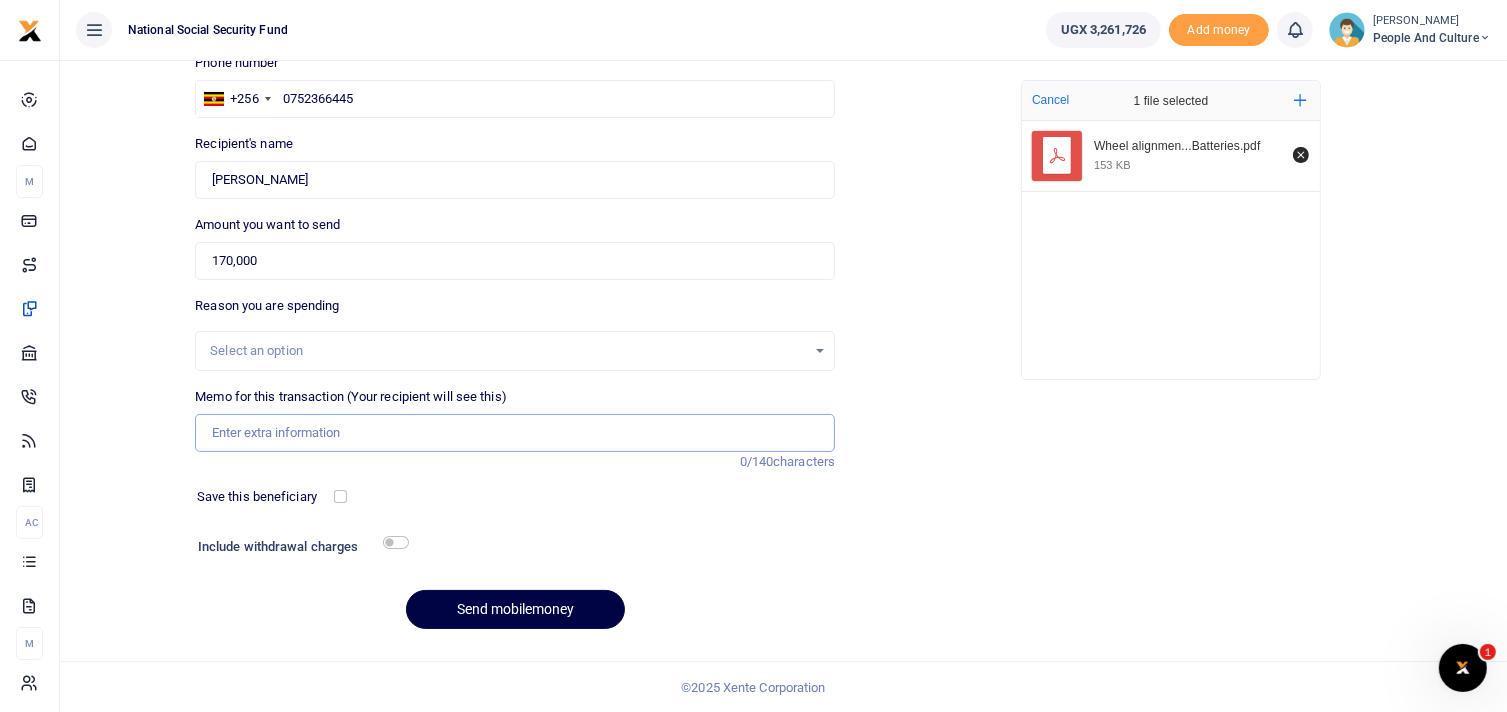 click on "Memo for this transaction (Your recipient will see this)" at bounding box center (515, 433) 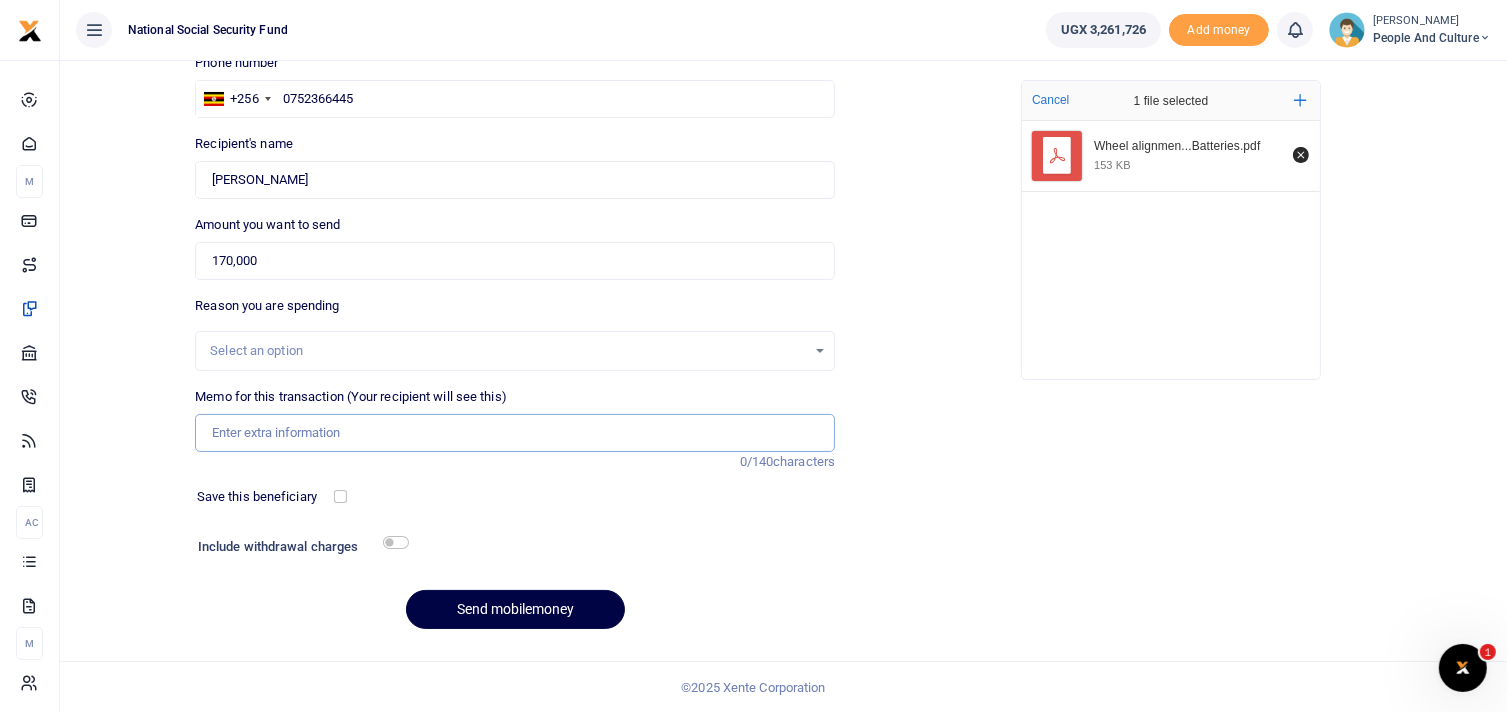 paste on "Wheel alignment, Tyre repair and Batteries" 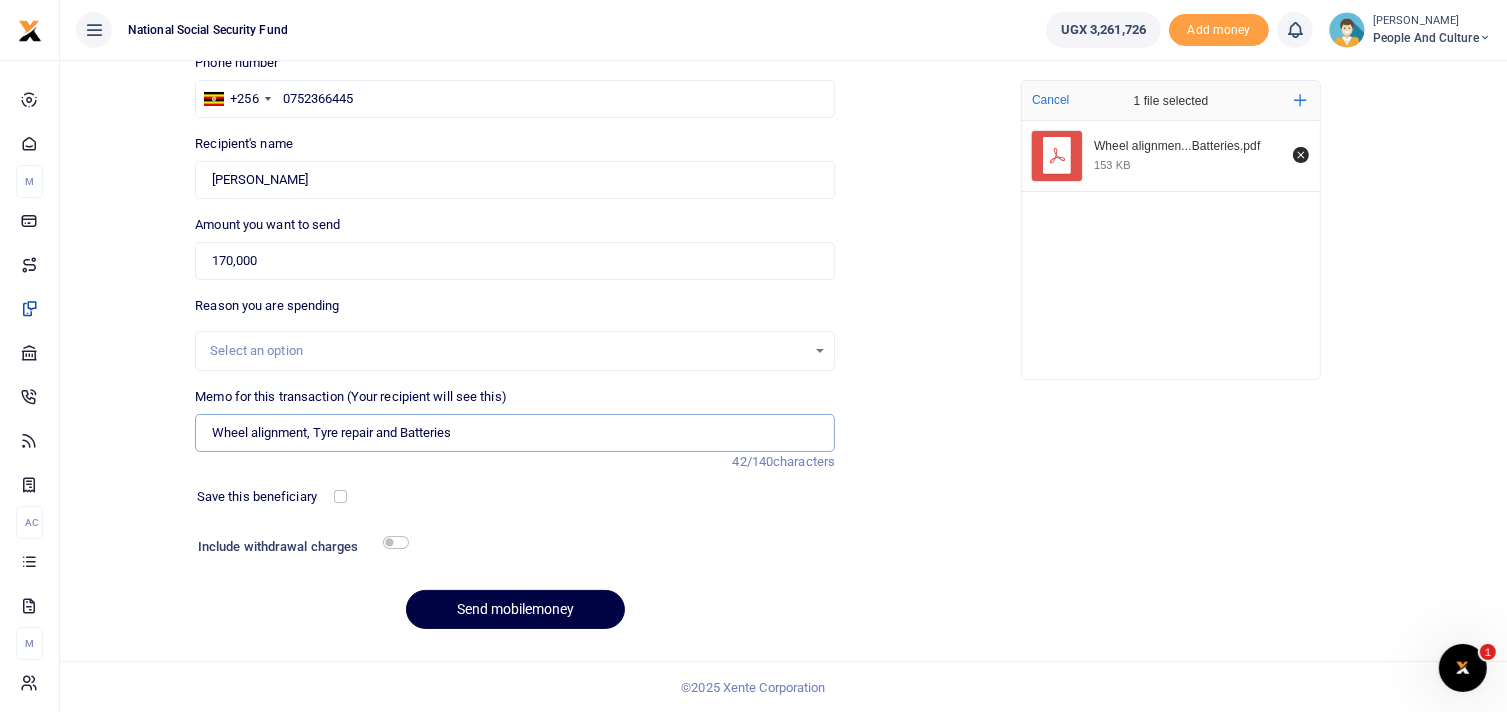 click on "Wheel alignment, Tyre repair and Batteries" at bounding box center (515, 433) 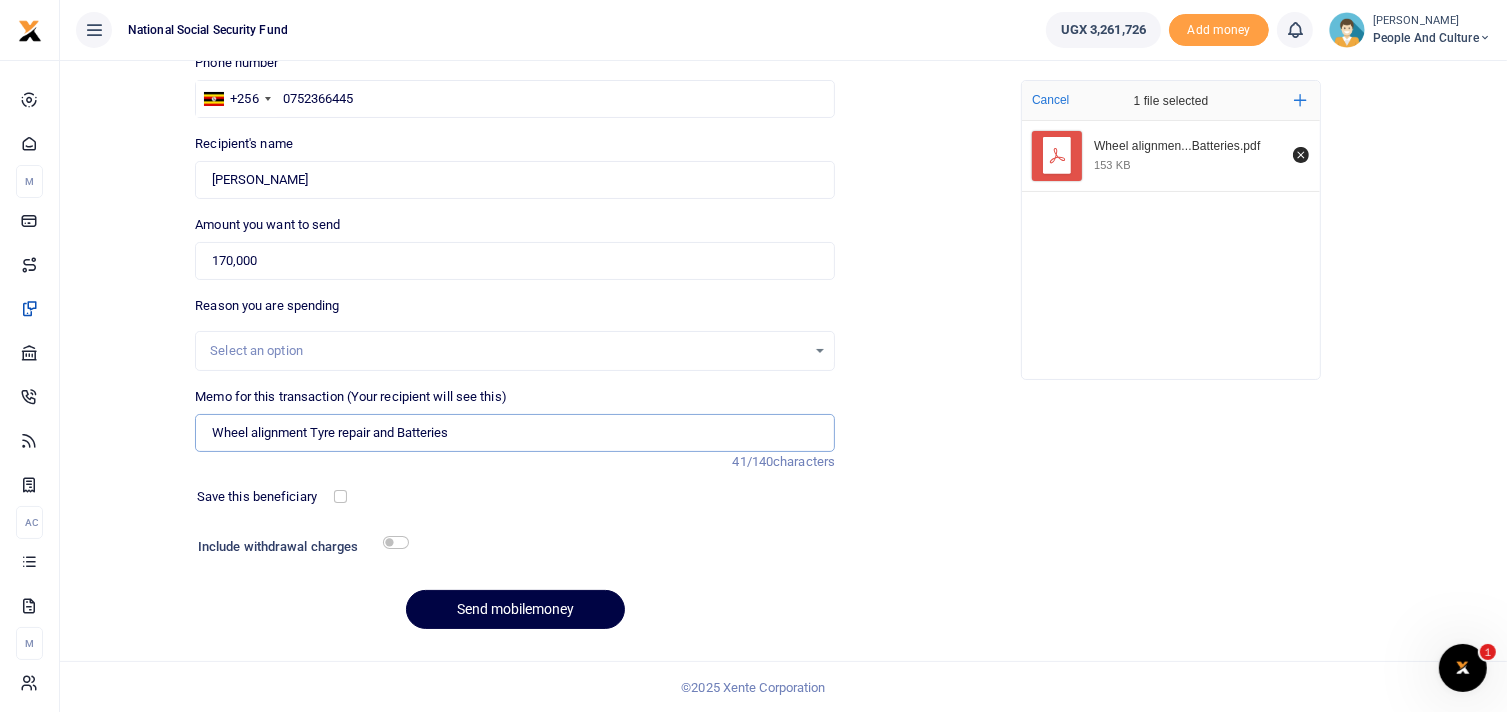 type on "Wheel alignment Tyre repair and Batteries" 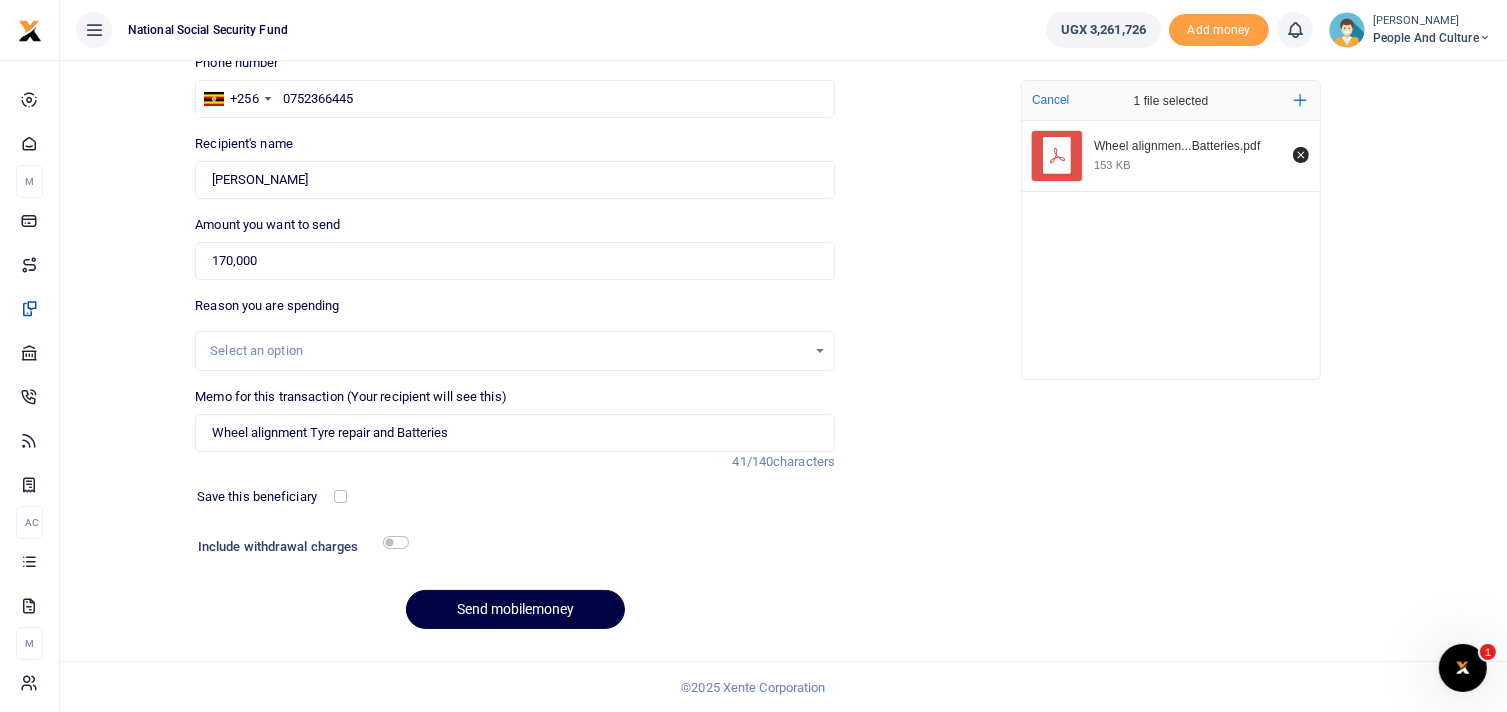 click on "Include withdrawal charges" at bounding box center [299, 547] 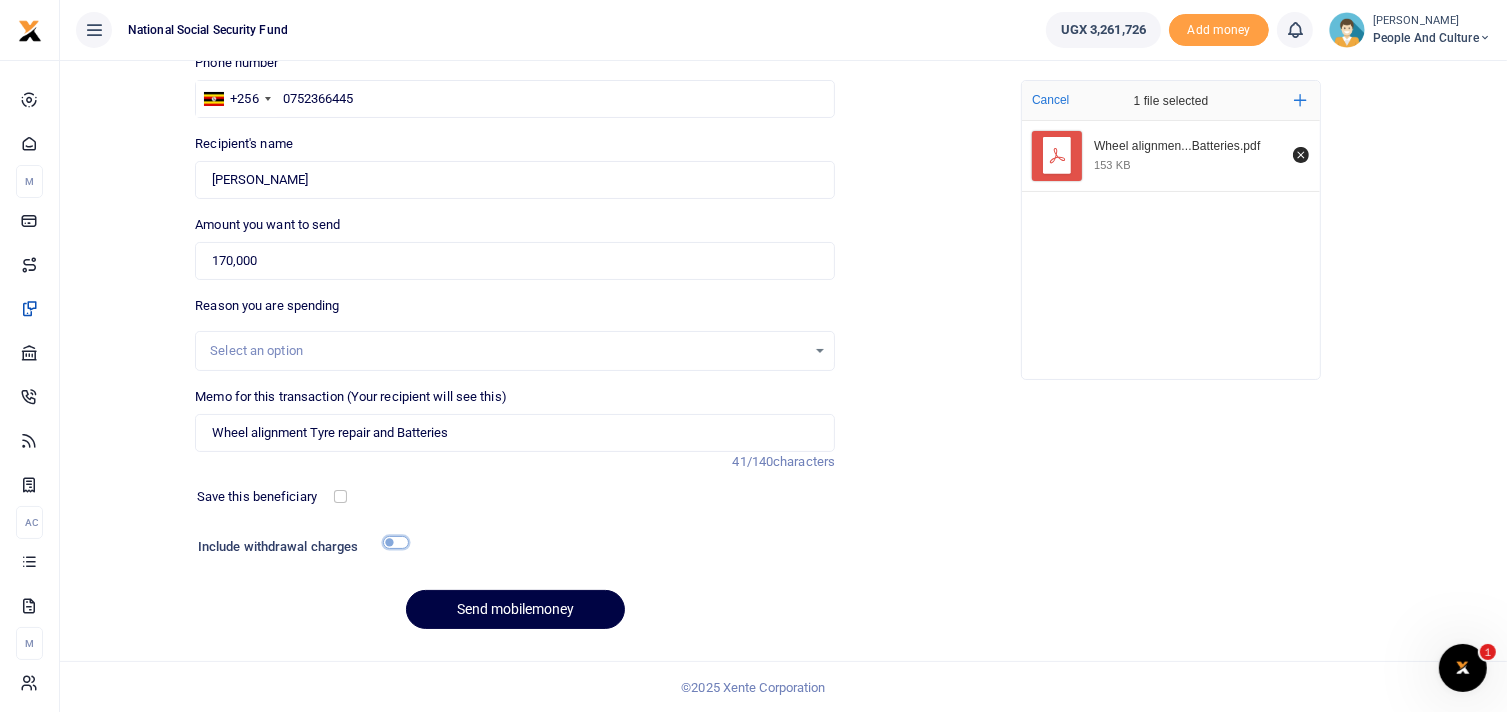 click at bounding box center [396, 542] 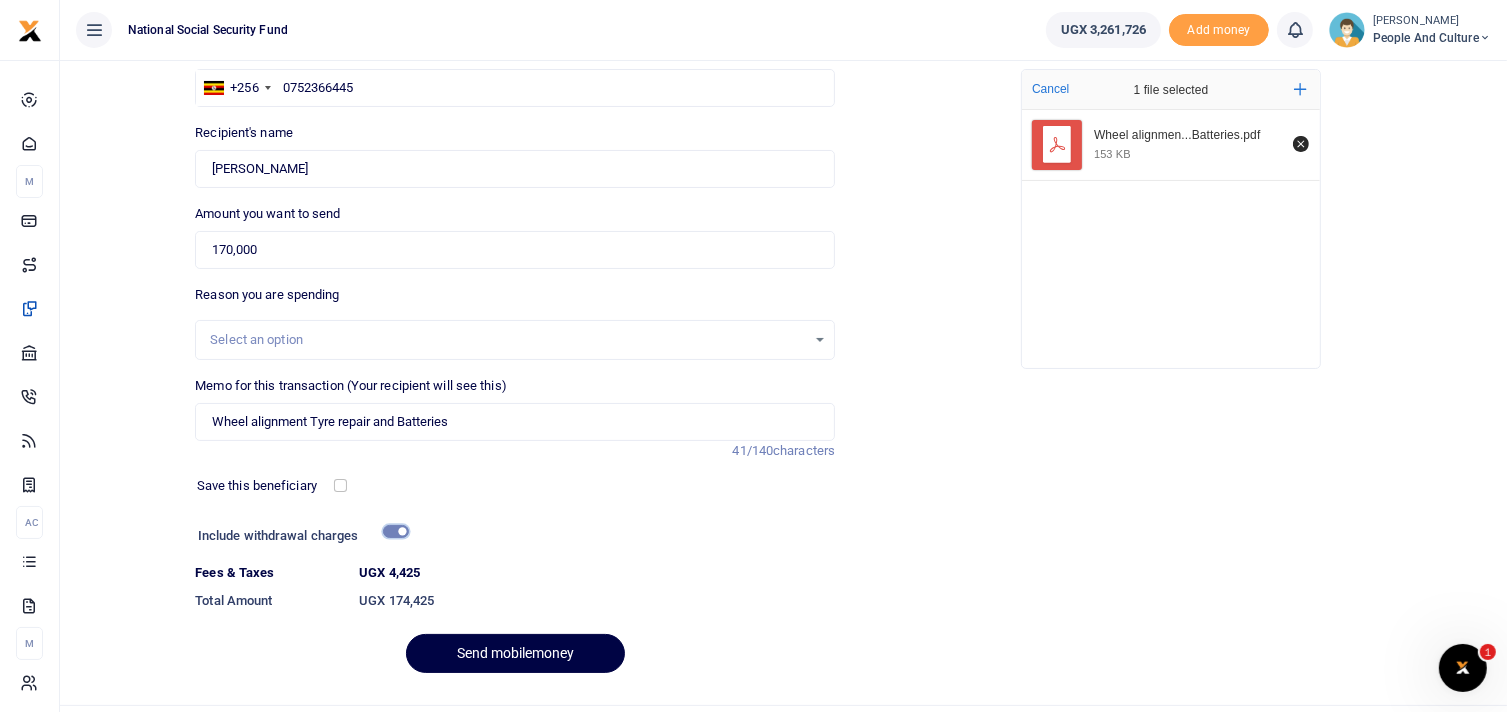 scroll, scrollTop: 208, scrollLeft: 0, axis: vertical 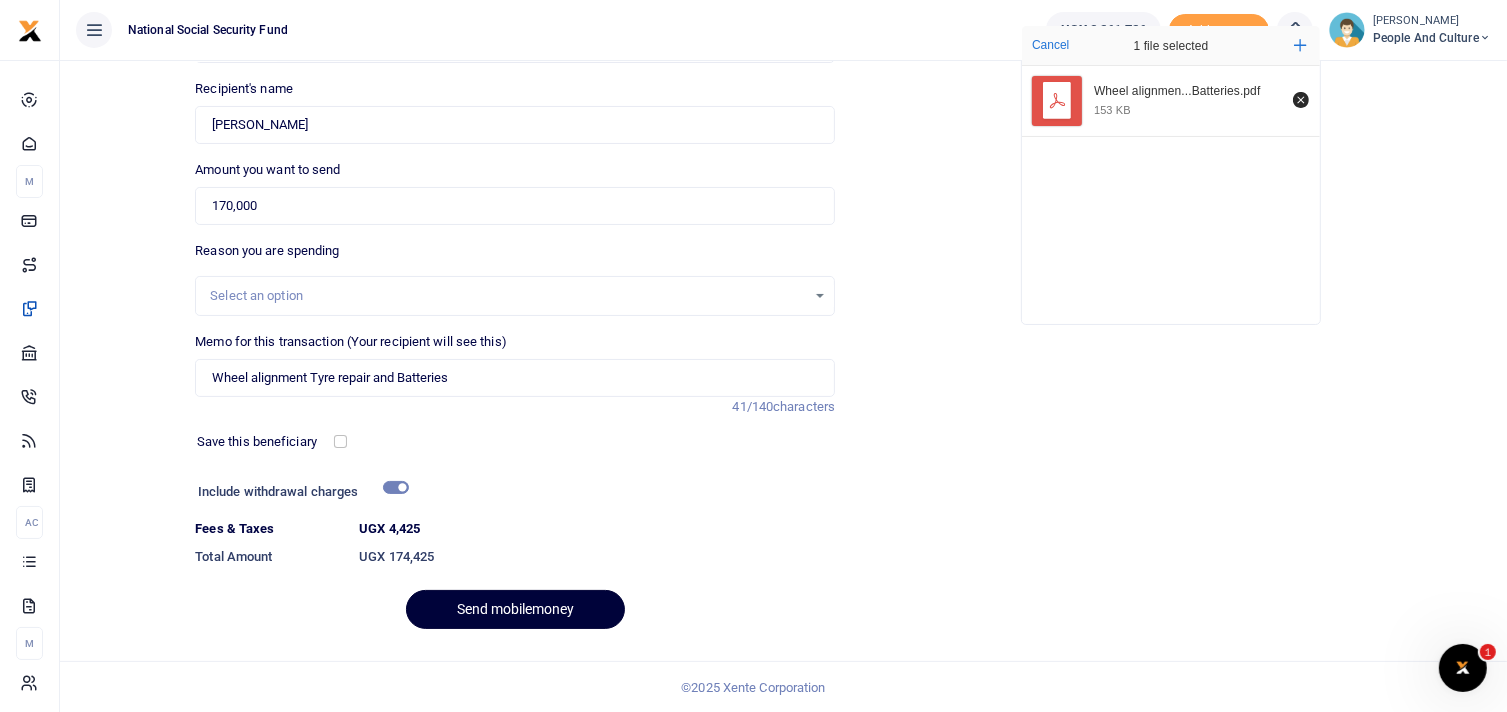 click on "Send mobilemoney" at bounding box center [515, 609] 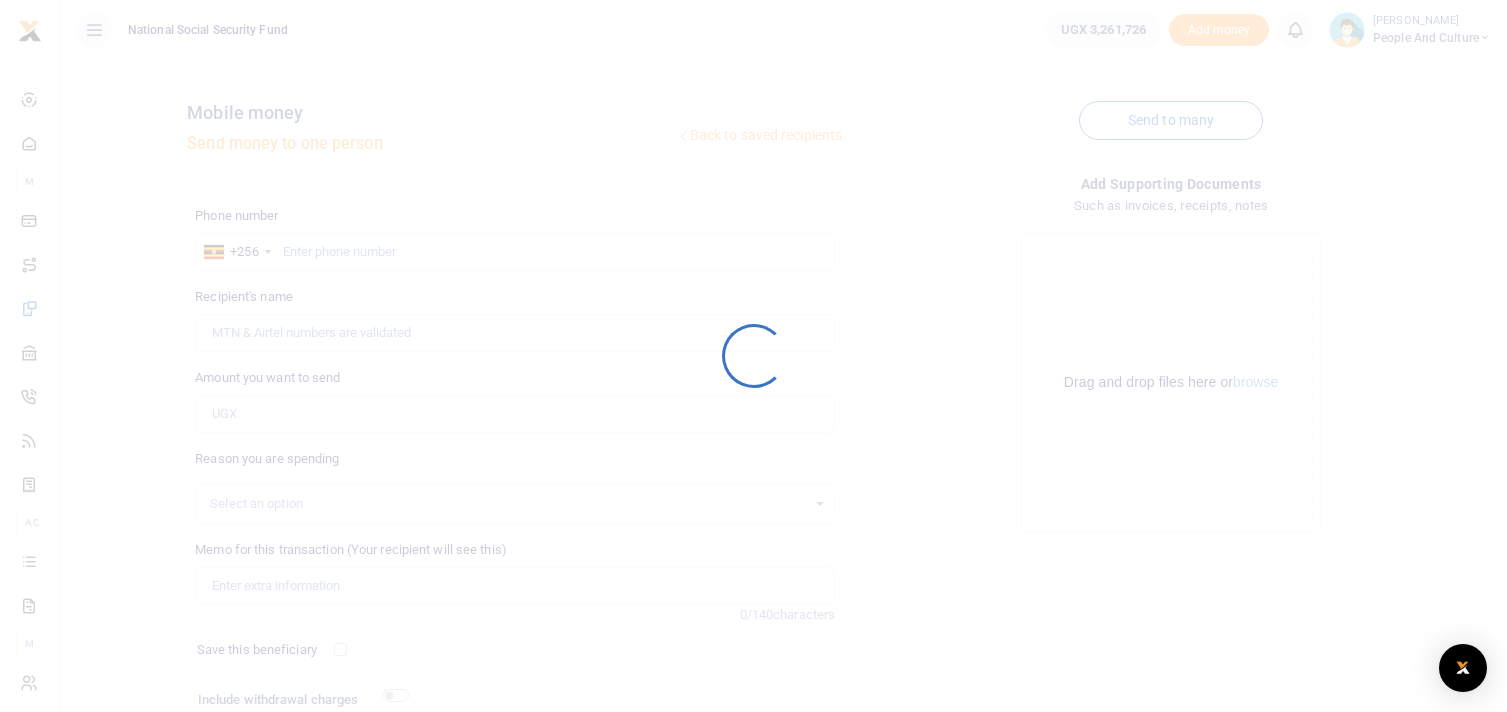 scroll, scrollTop: 153, scrollLeft: 0, axis: vertical 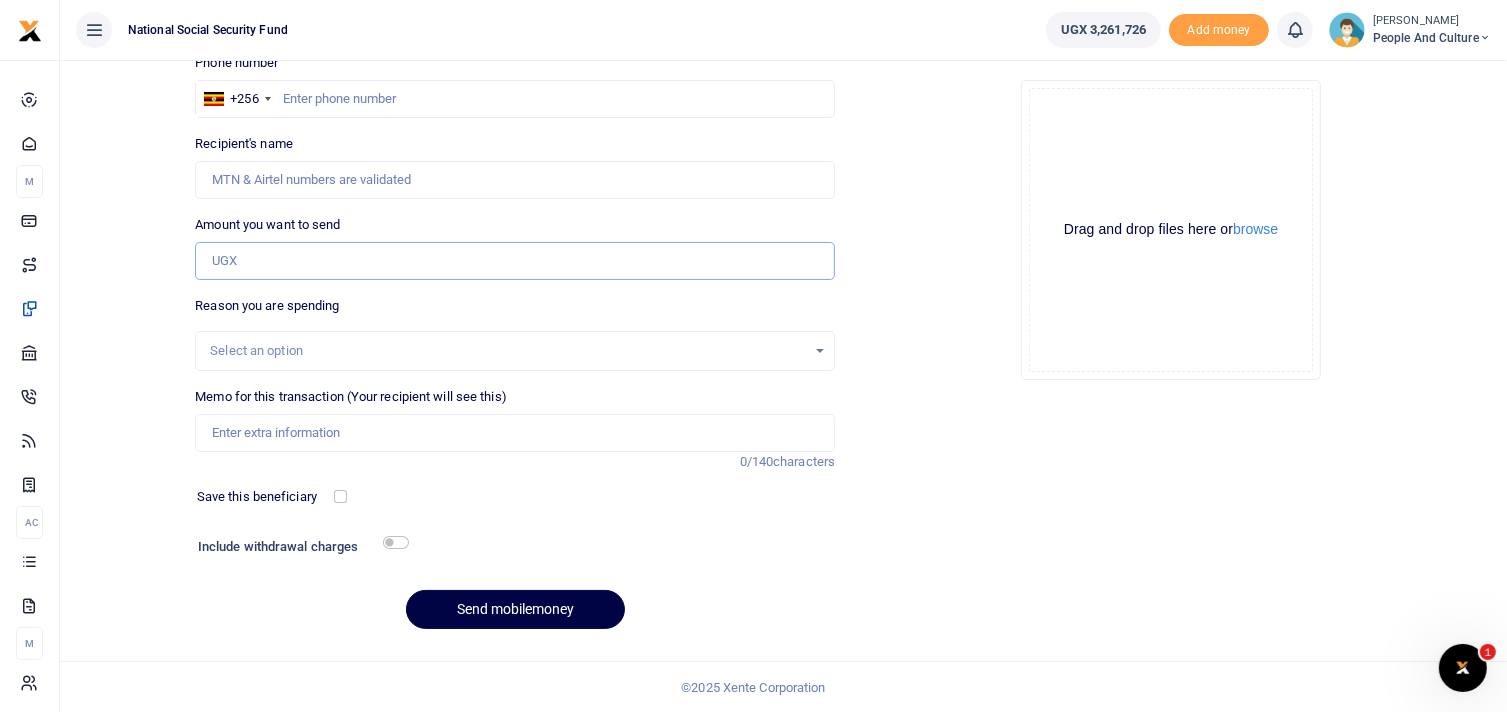 click on "Amount you want to send" at bounding box center [515, 261] 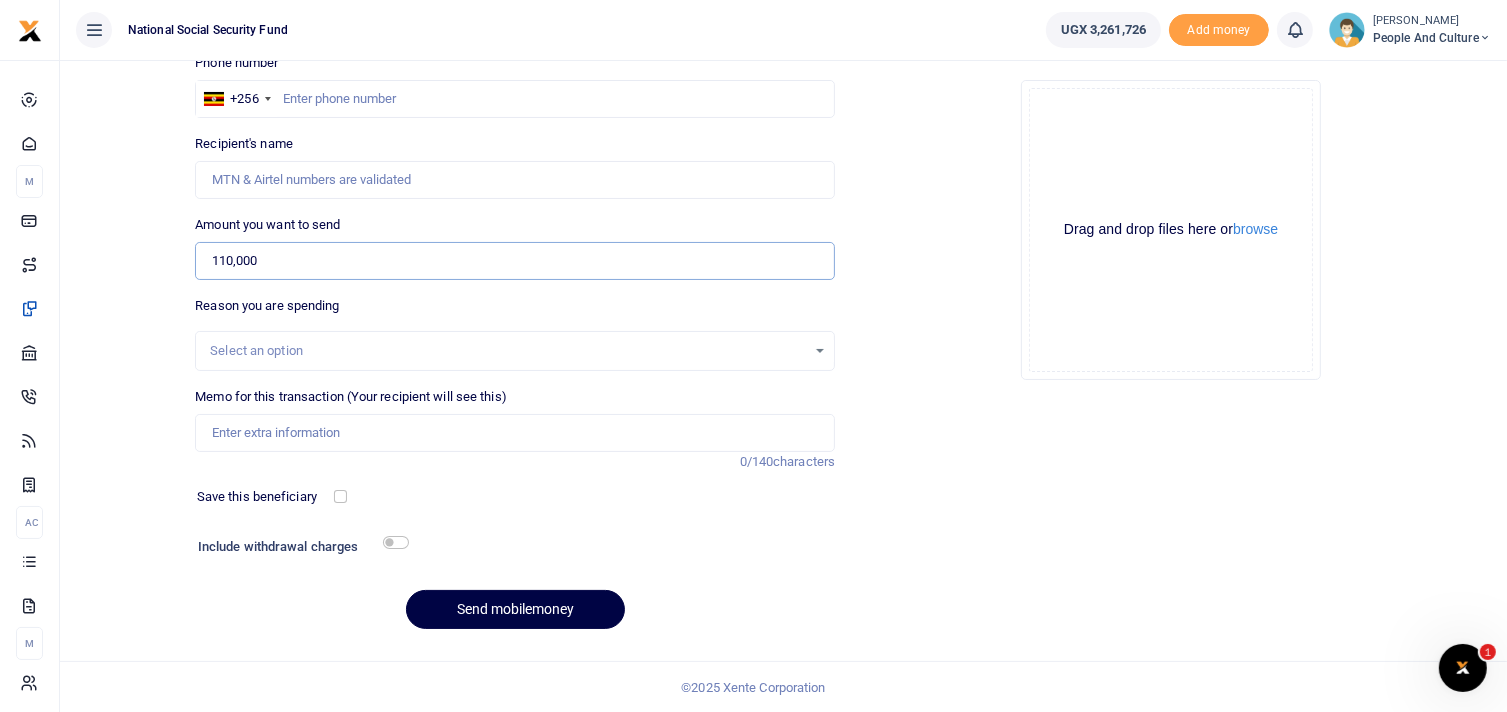 type on "110,000" 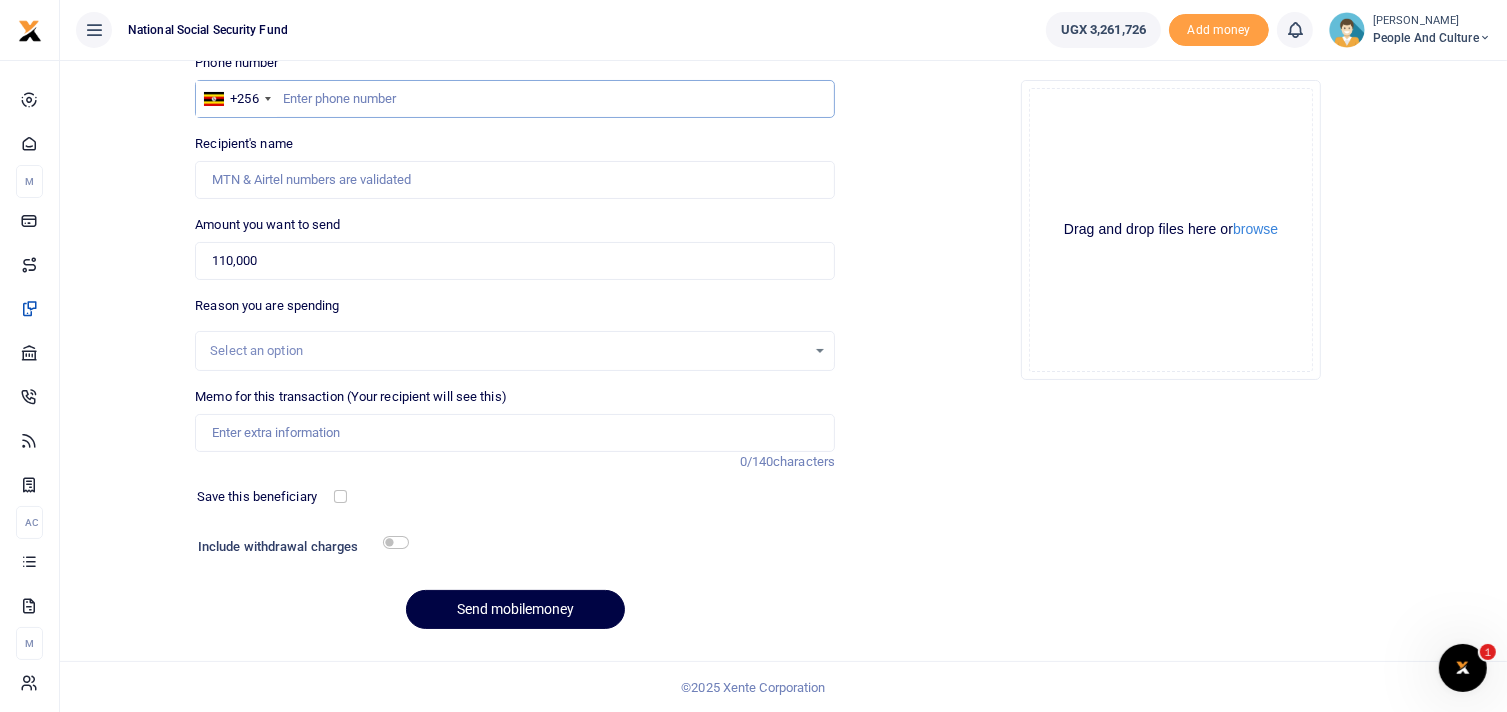 click at bounding box center [515, 99] 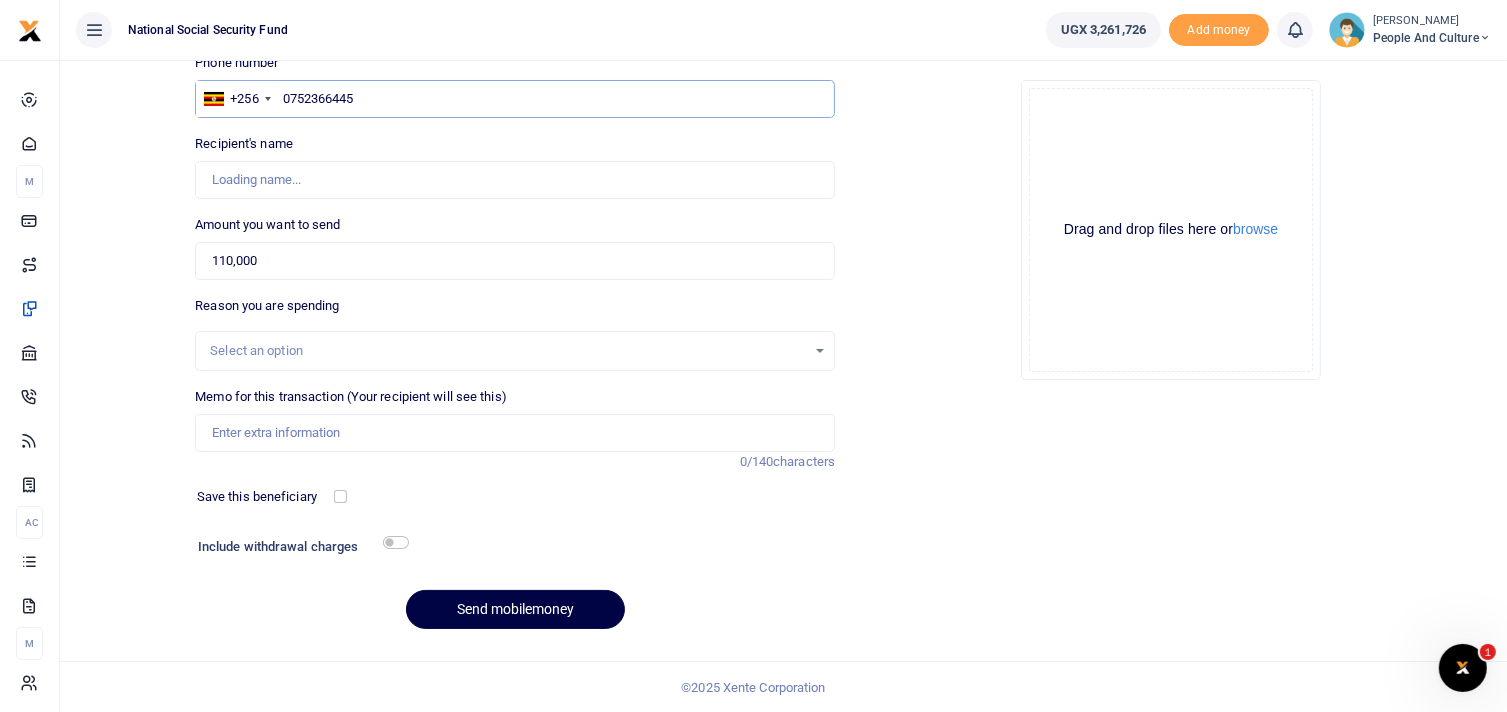 type on "0752366445" 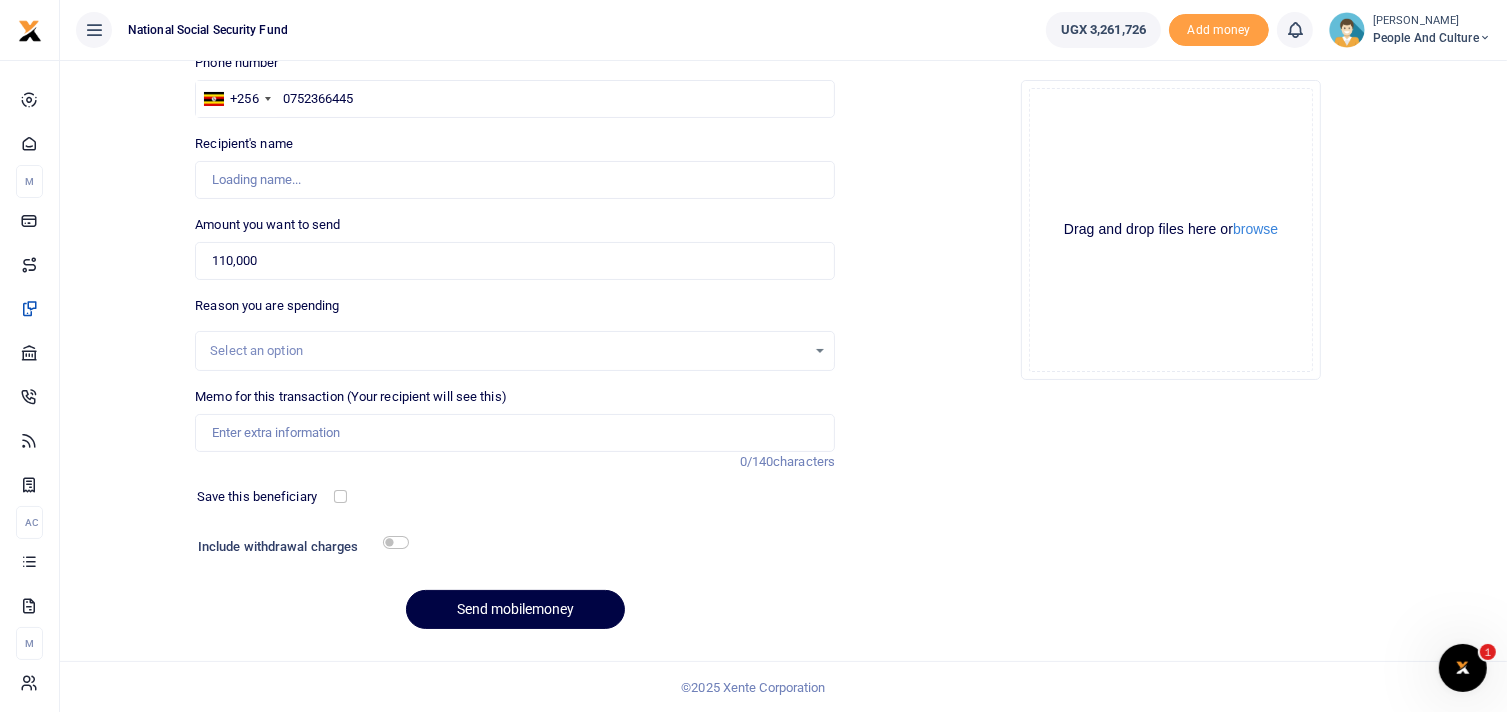 type on "Gonda Moses" 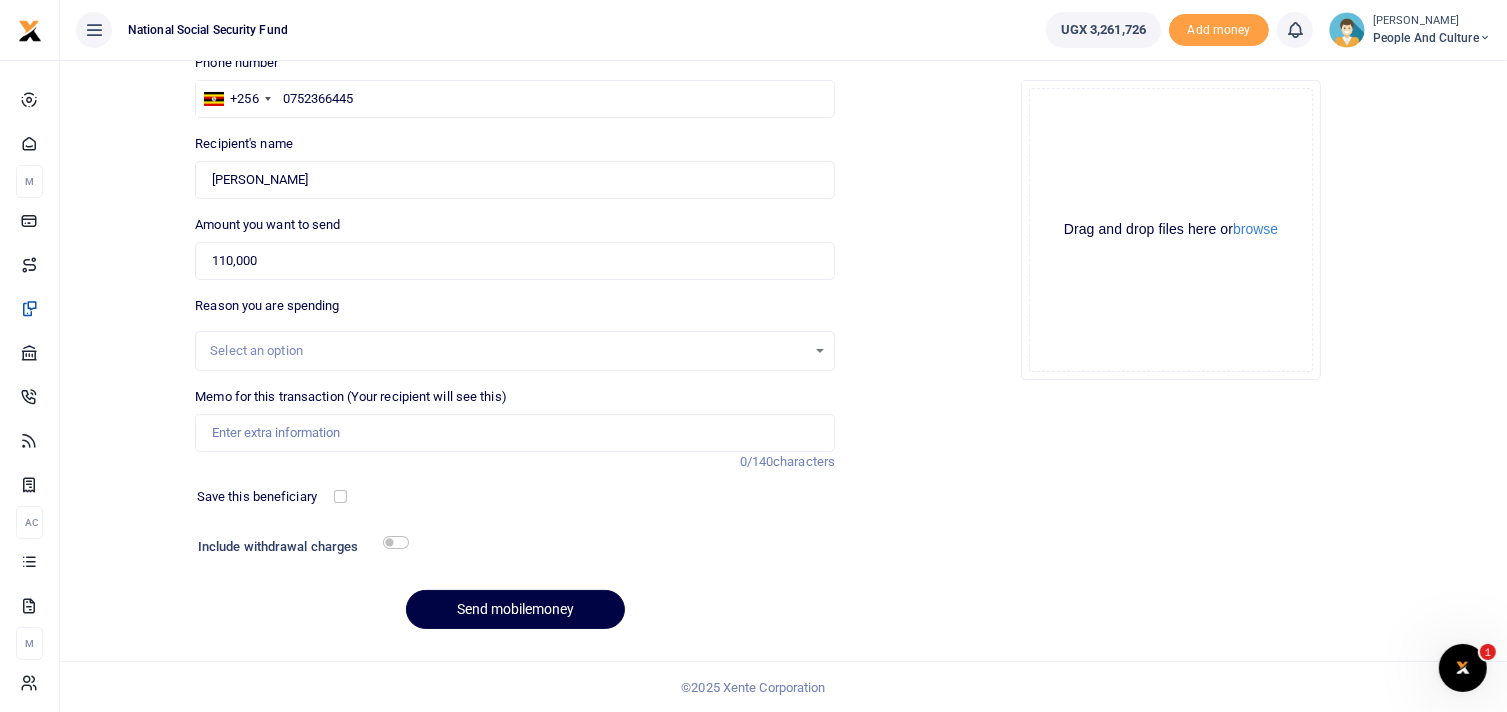 click on "Drag and drop files here or  browse Powered by  Uppy" 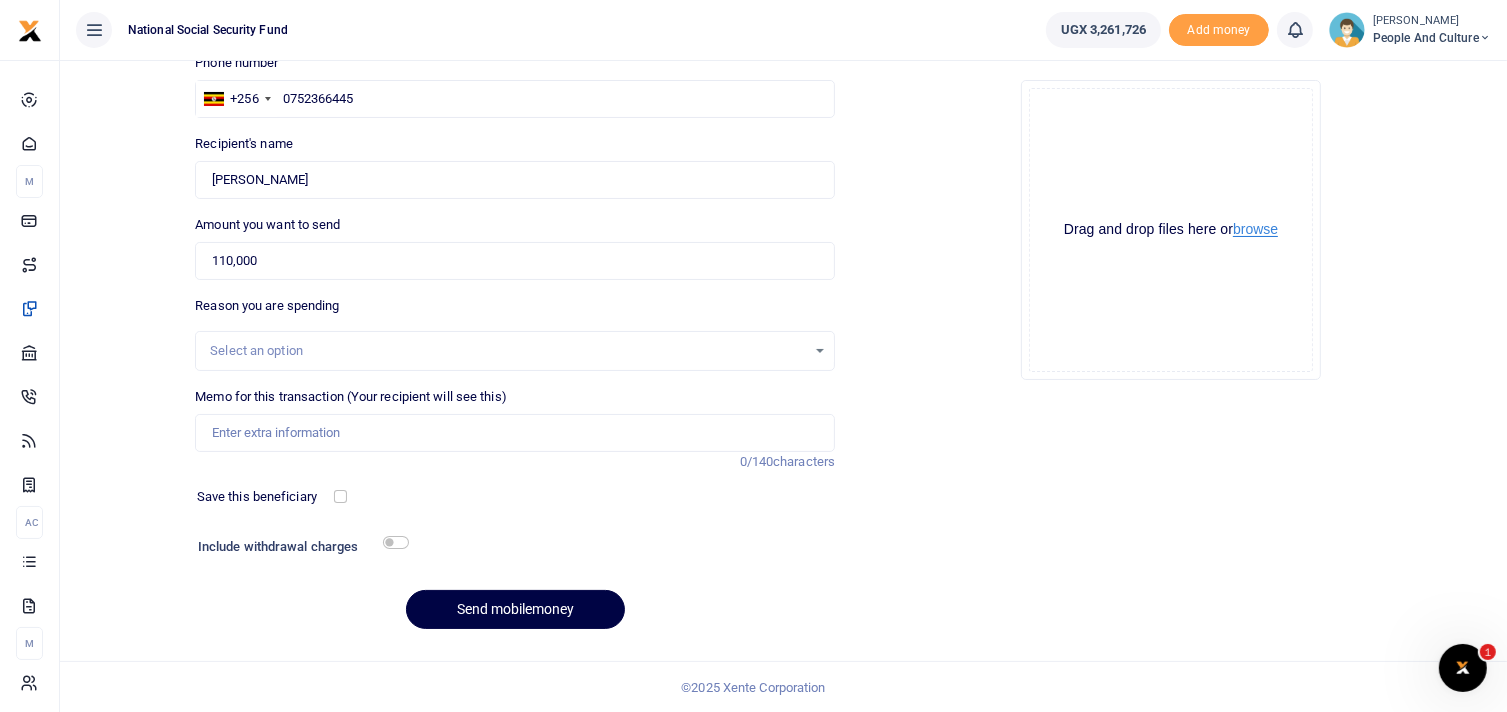 click on "browse" at bounding box center (1255, 229) 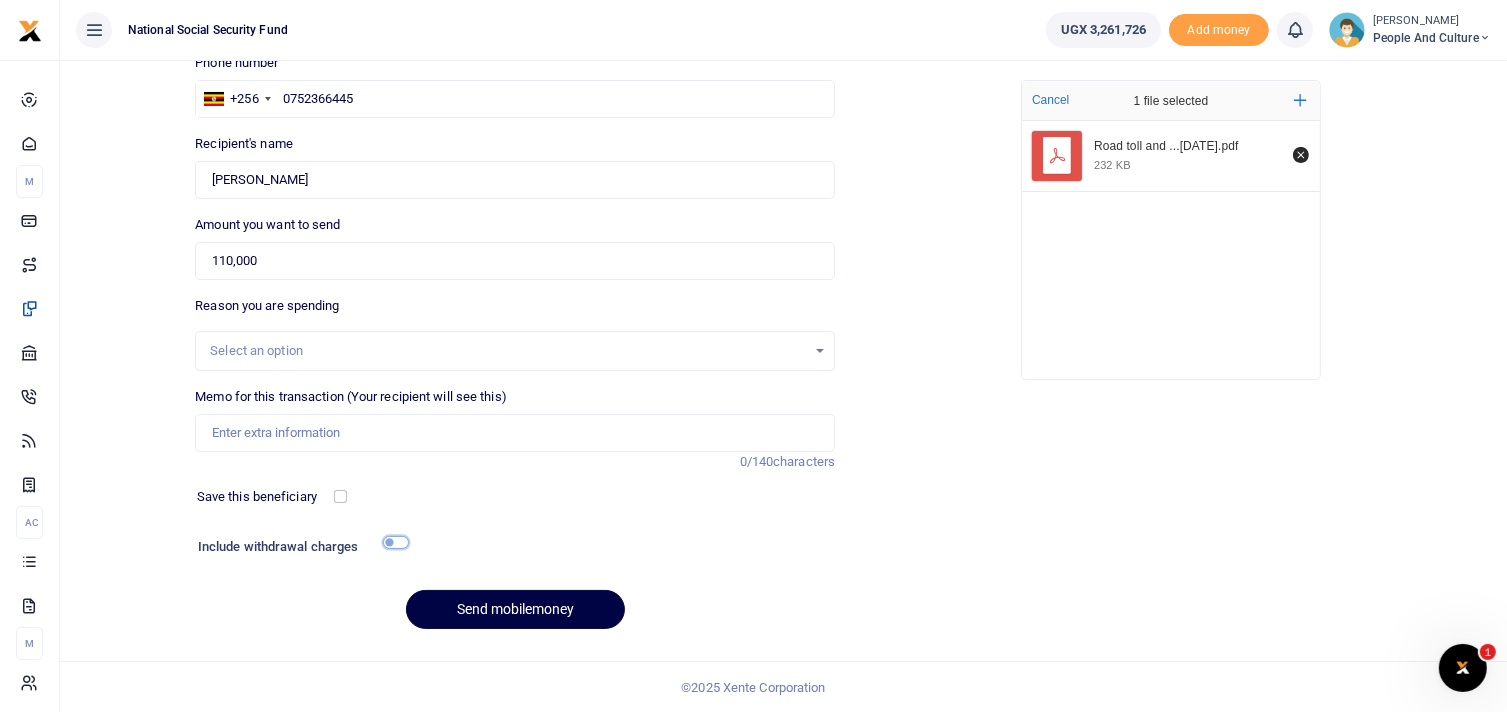 click at bounding box center (396, 542) 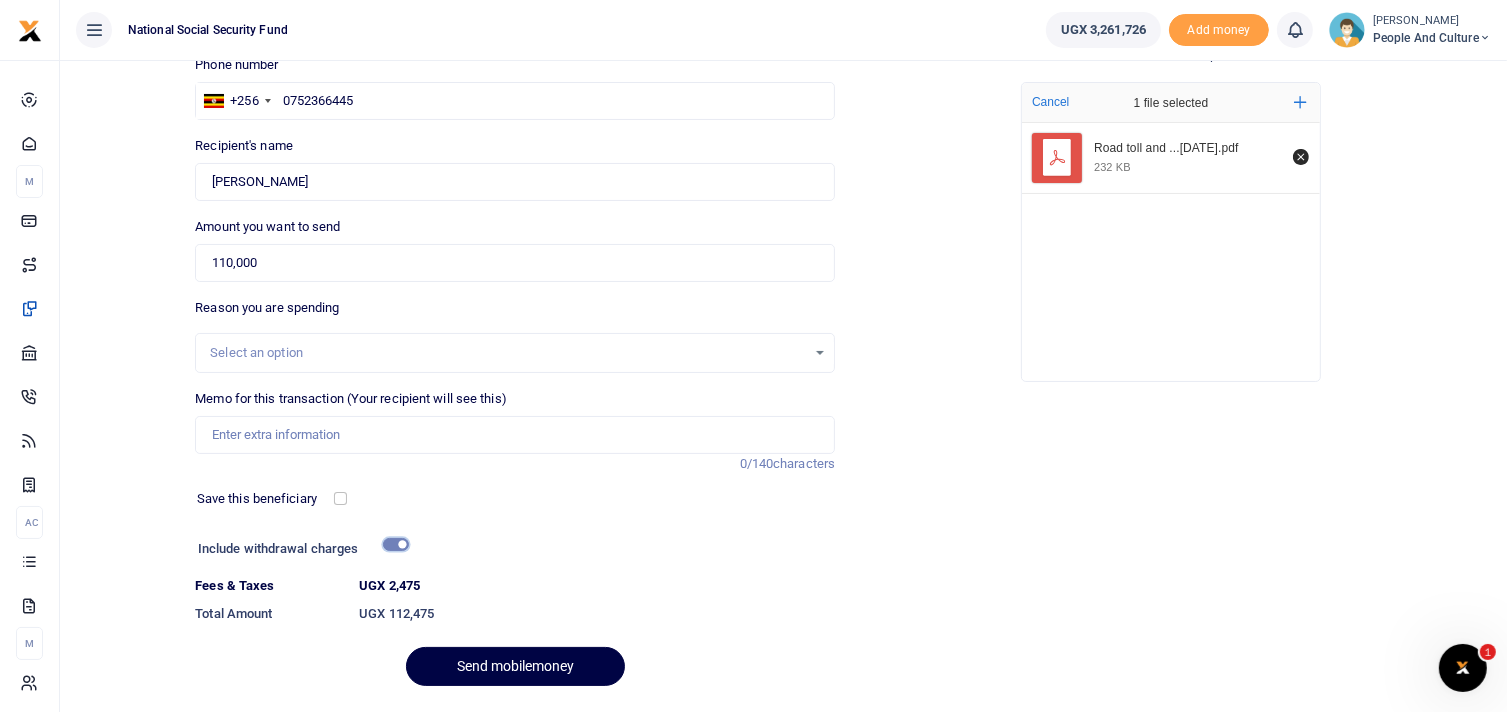 scroll, scrollTop: 208, scrollLeft: 0, axis: vertical 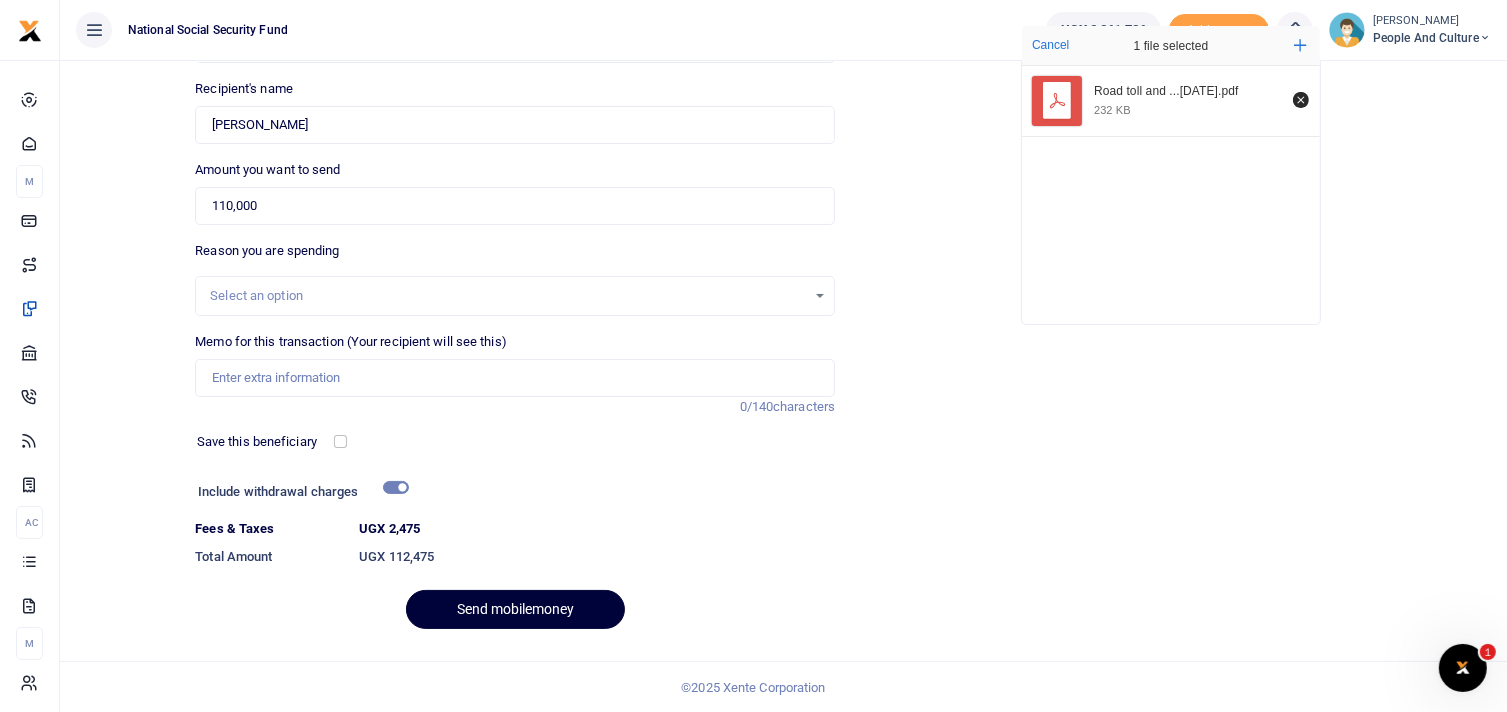 click on "Send mobilemoney" at bounding box center (515, 609) 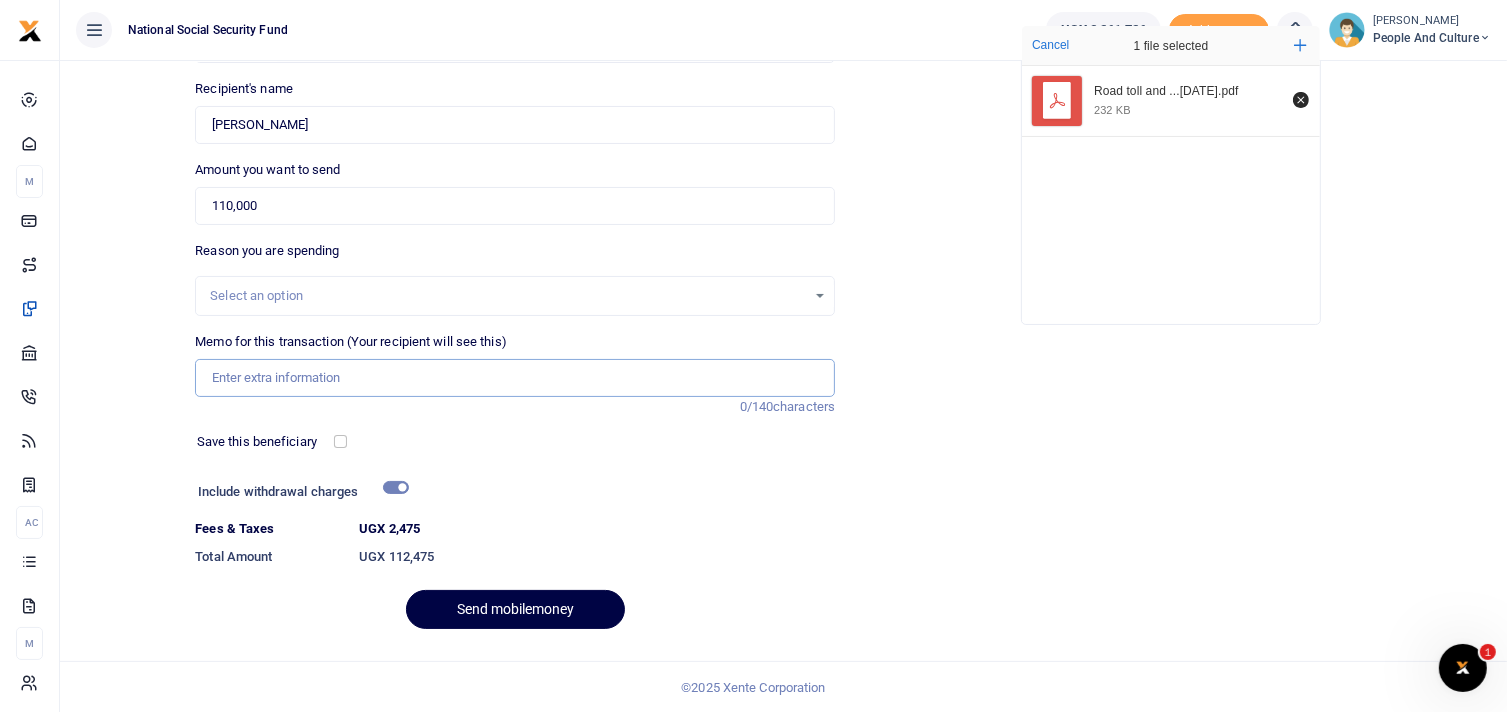 click on "Memo for this transaction (Your recipient will see this)" at bounding box center (515, 378) 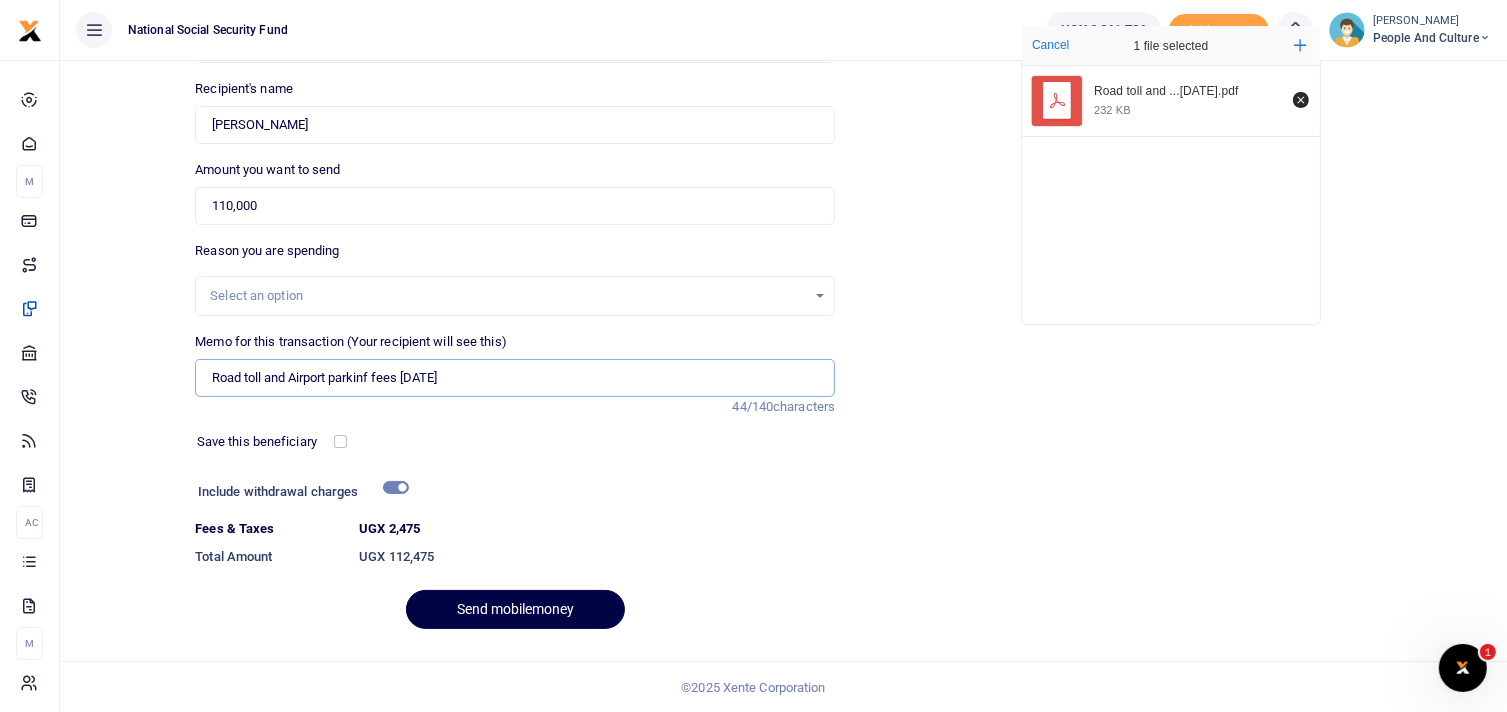 click on "Road toll and Airport parkinf fees July 2025" at bounding box center [515, 378] 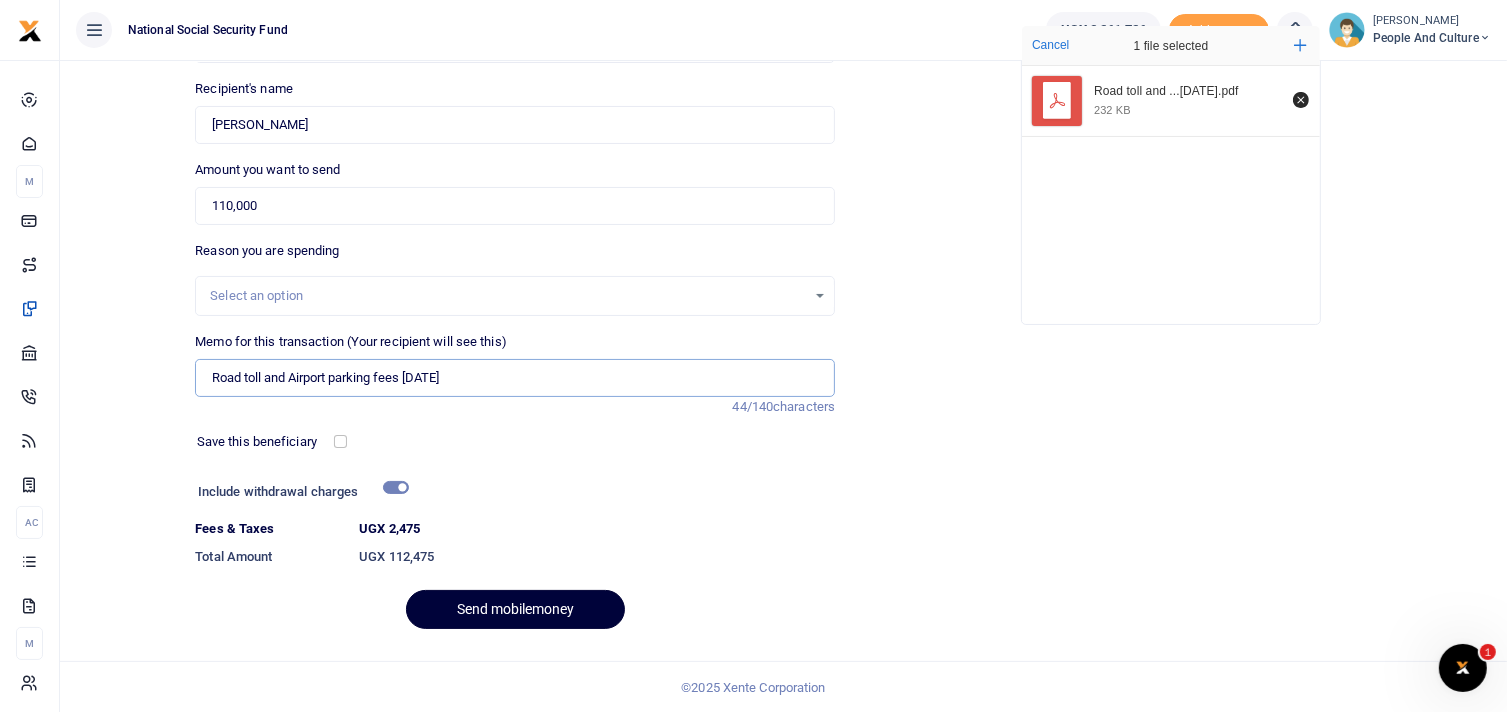 type on "Road toll and Airport parking fees July 2025" 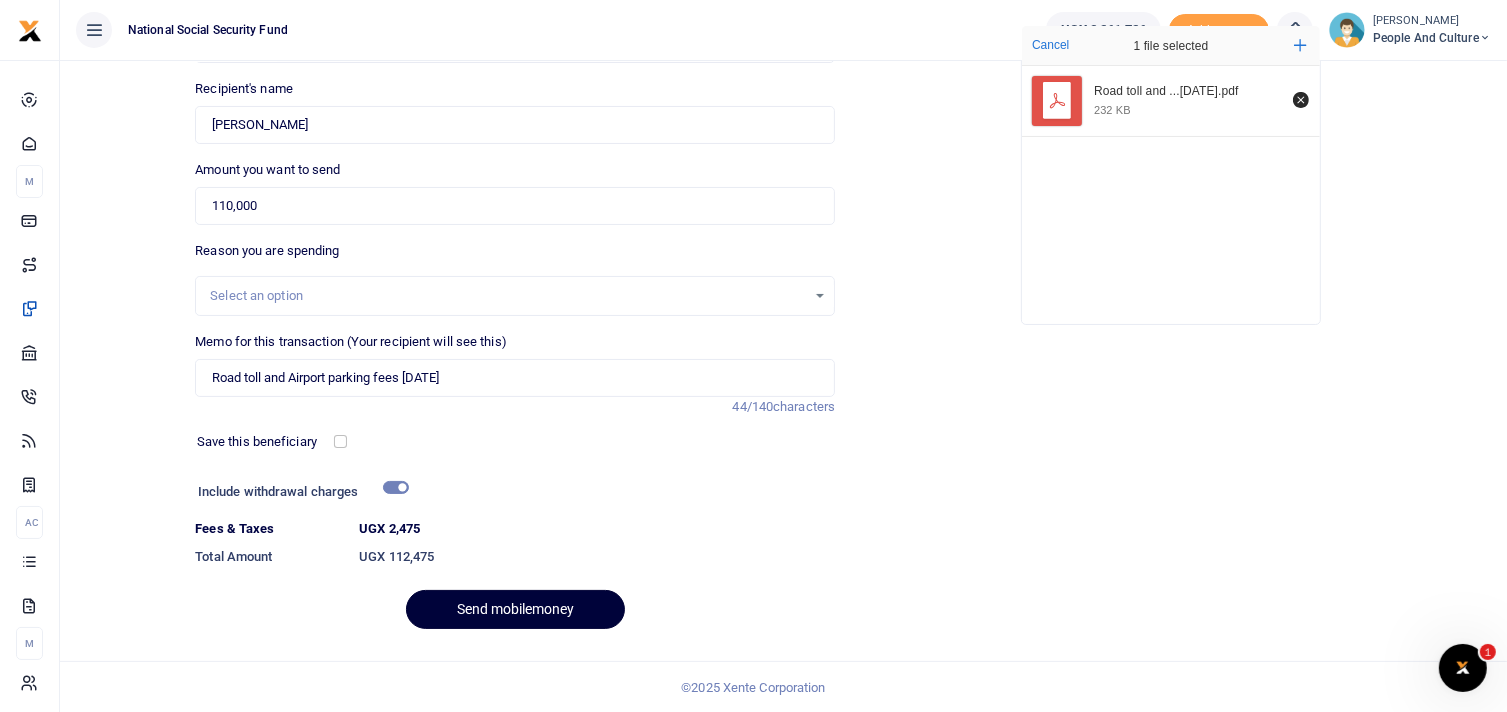 click on "Send mobilemoney" at bounding box center (515, 609) 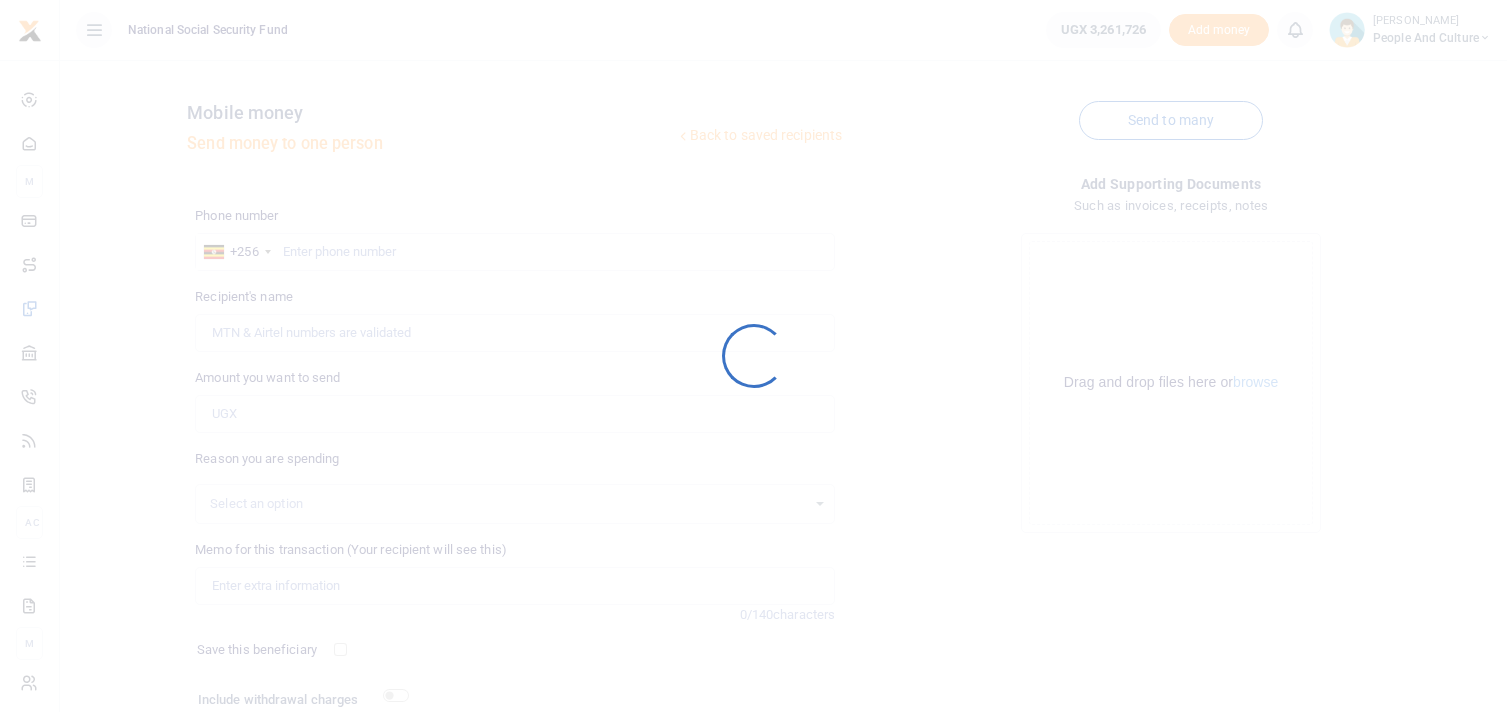 scroll, scrollTop: 153, scrollLeft: 0, axis: vertical 